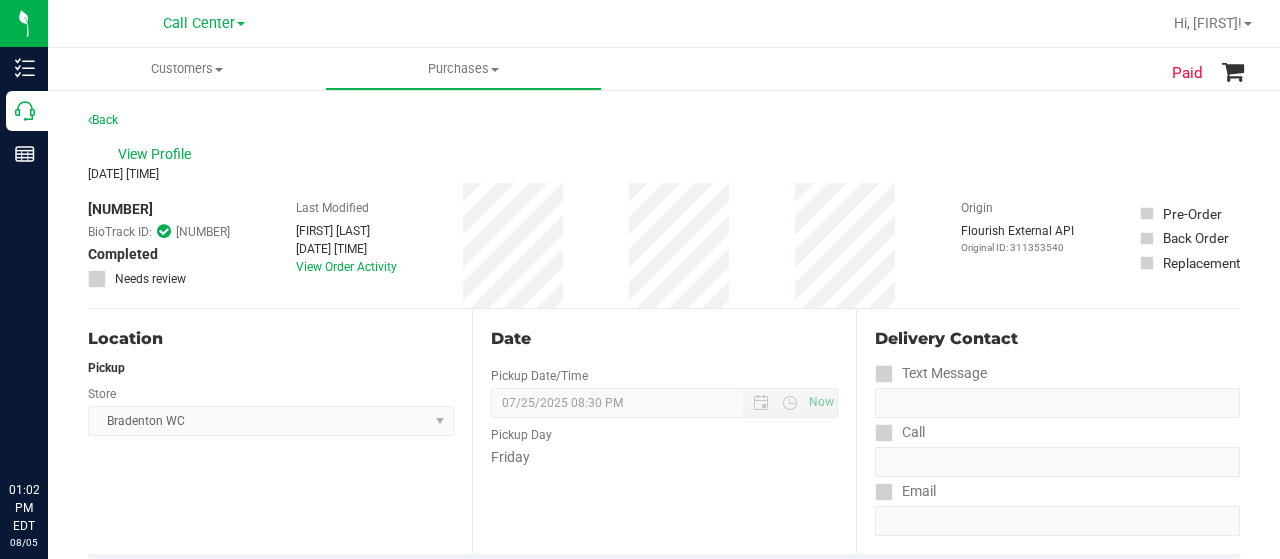 click on "Call Center" at bounding box center [0, 0] 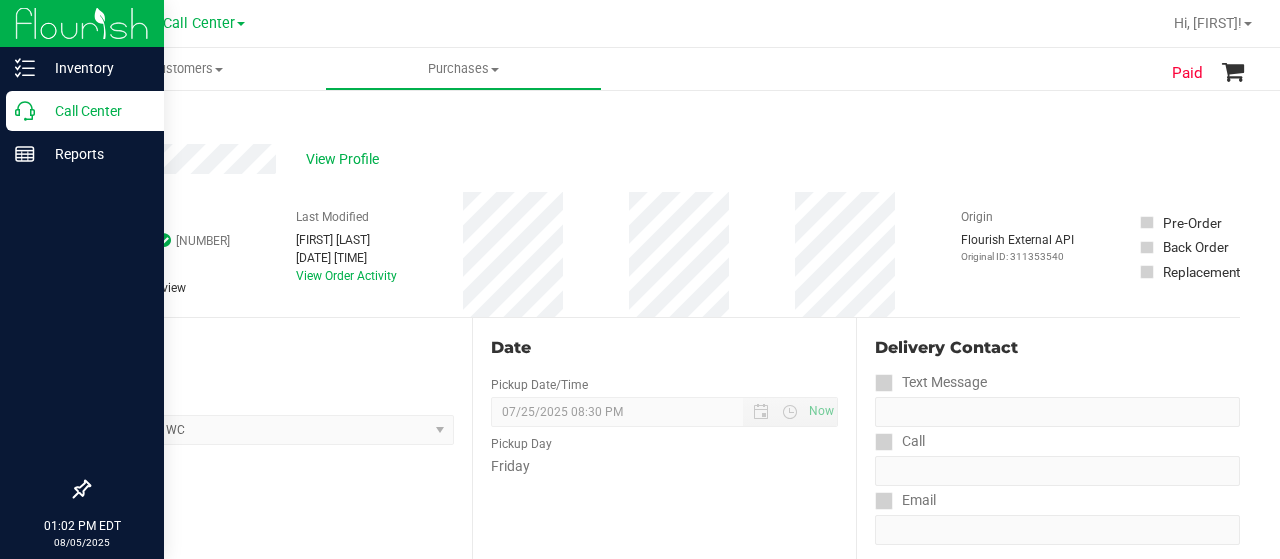 scroll, scrollTop: 0, scrollLeft: 0, axis: both 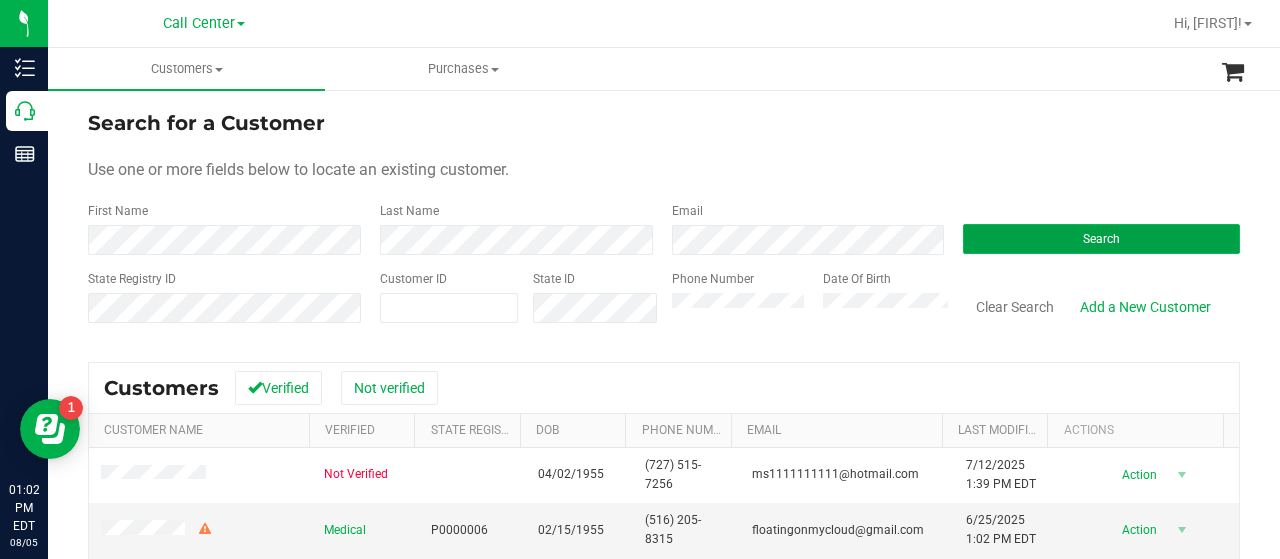 click on "Search" at bounding box center [1101, 239] 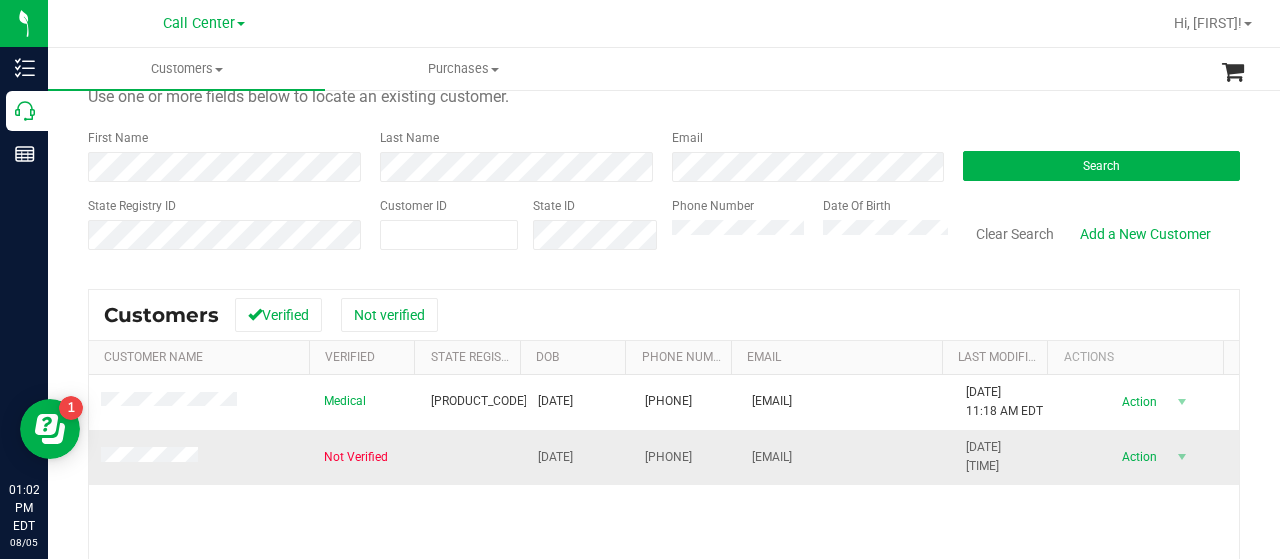 scroll, scrollTop: 100, scrollLeft: 0, axis: vertical 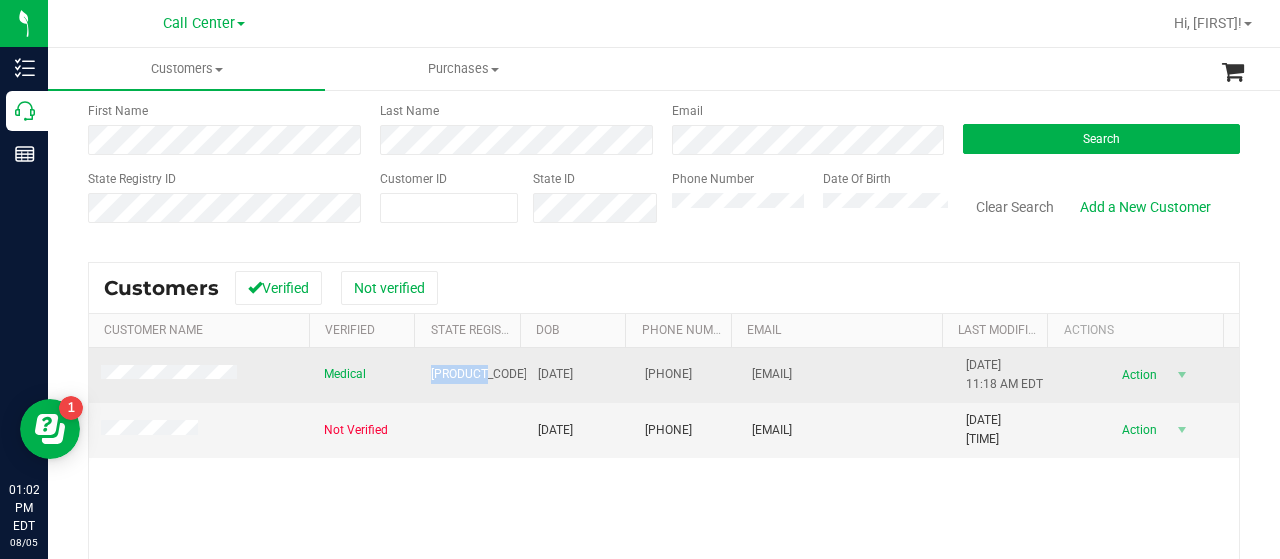 drag, startPoint x: 411, startPoint y: 368, endPoint x: 458, endPoint y: 377, distance: 47.853943 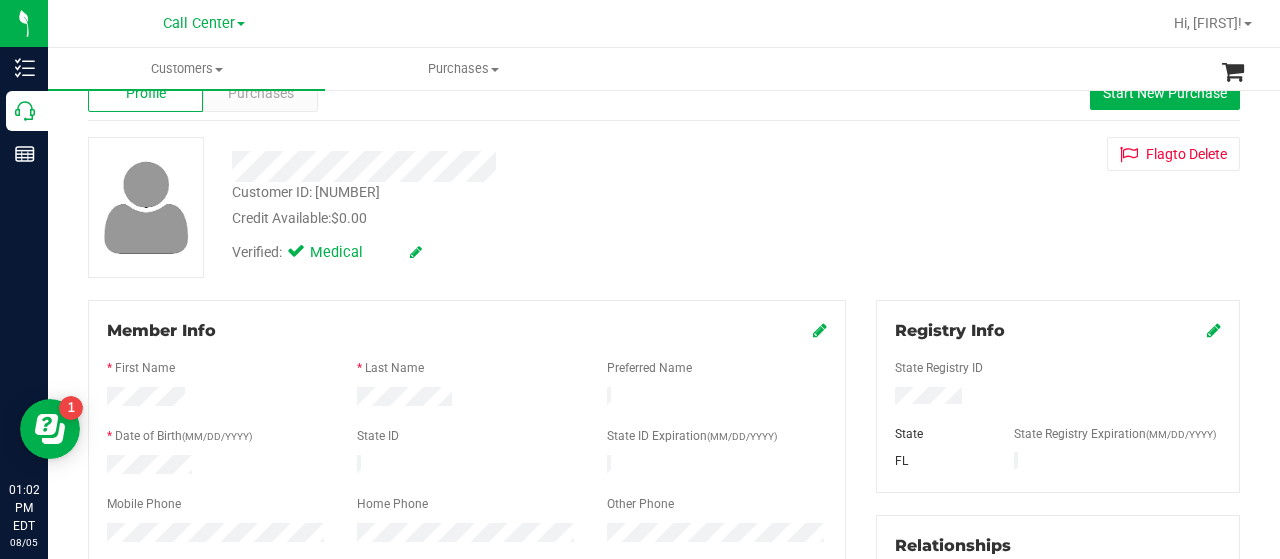scroll, scrollTop: 0, scrollLeft: 0, axis: both 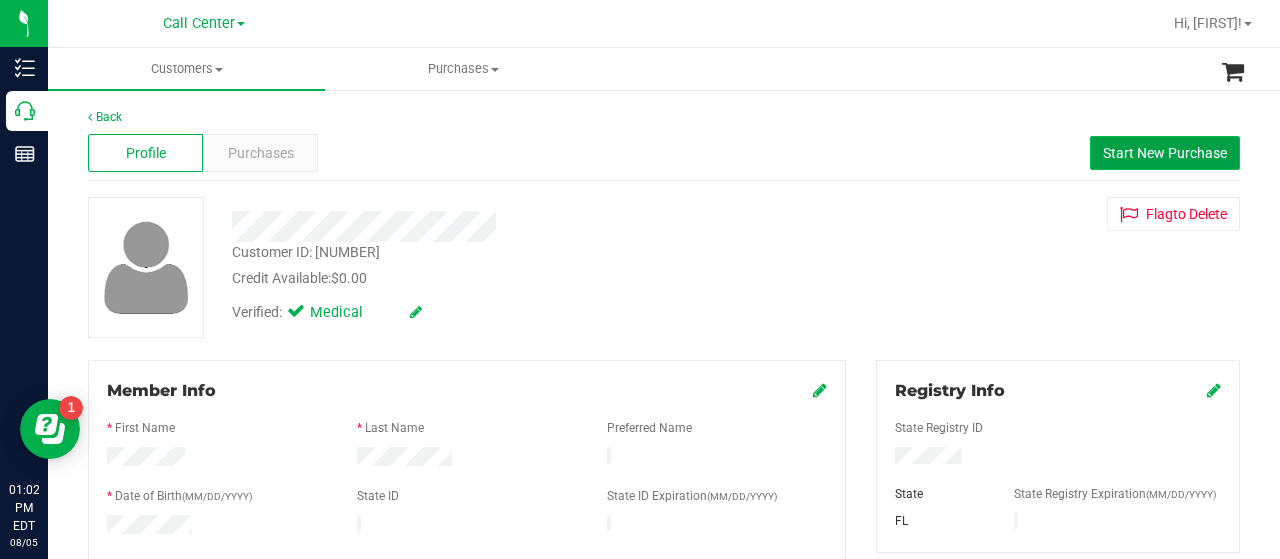 click on "Start New Purchase" at bounding box center (1165, 153) 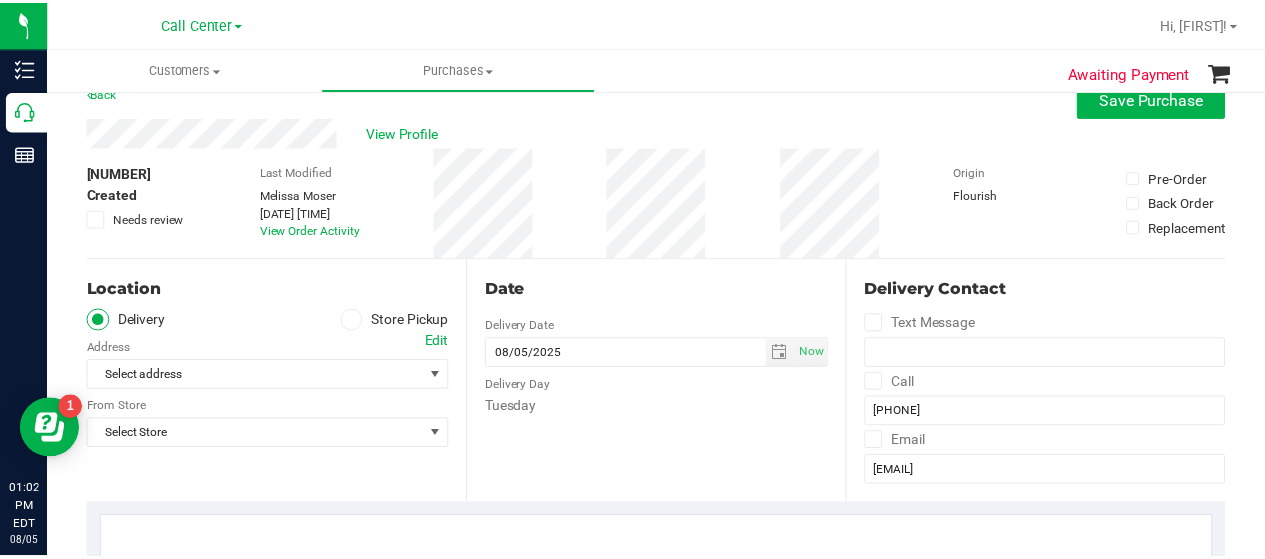 scroll, scrollTop: 100, scrollLeft: 0, axis: vertical 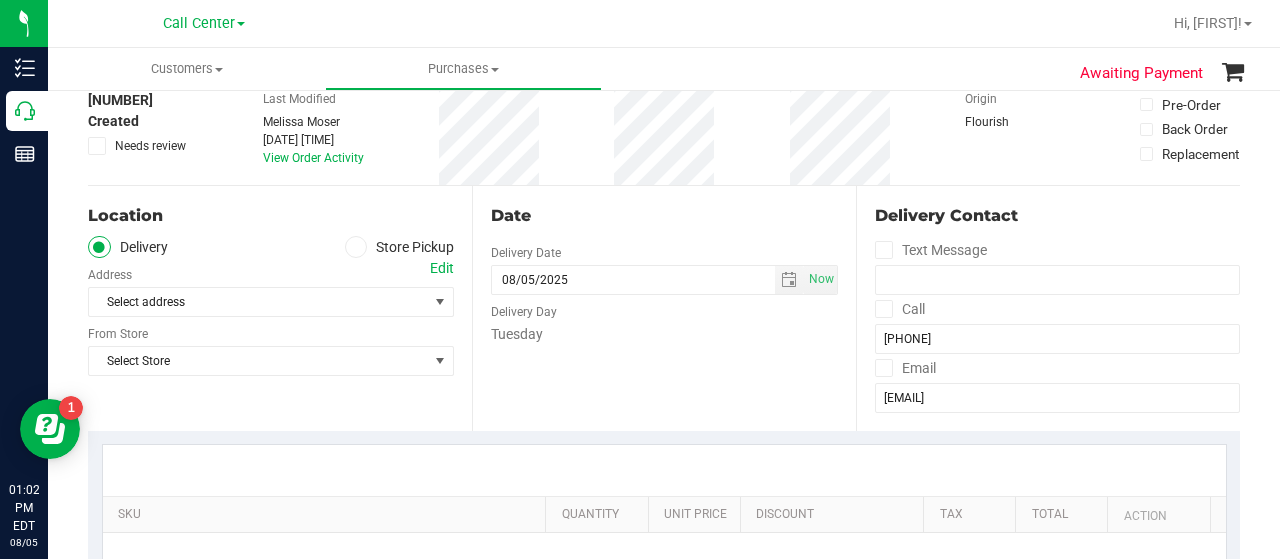 click at bounding box center [356, 247] 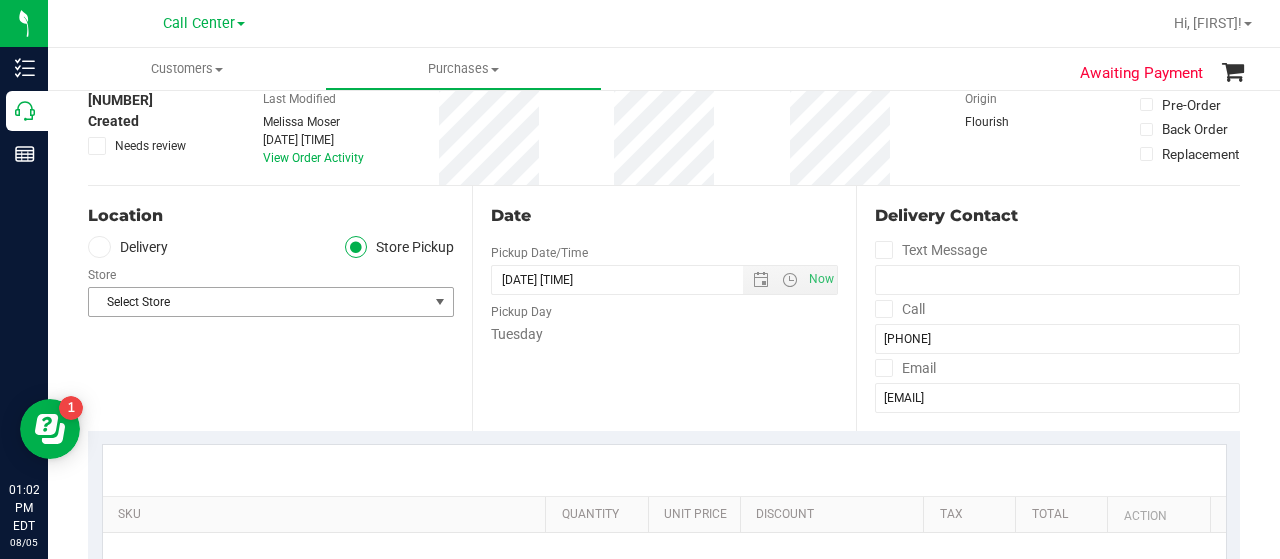 click on "Select Store" at bounding box center (258, 302) 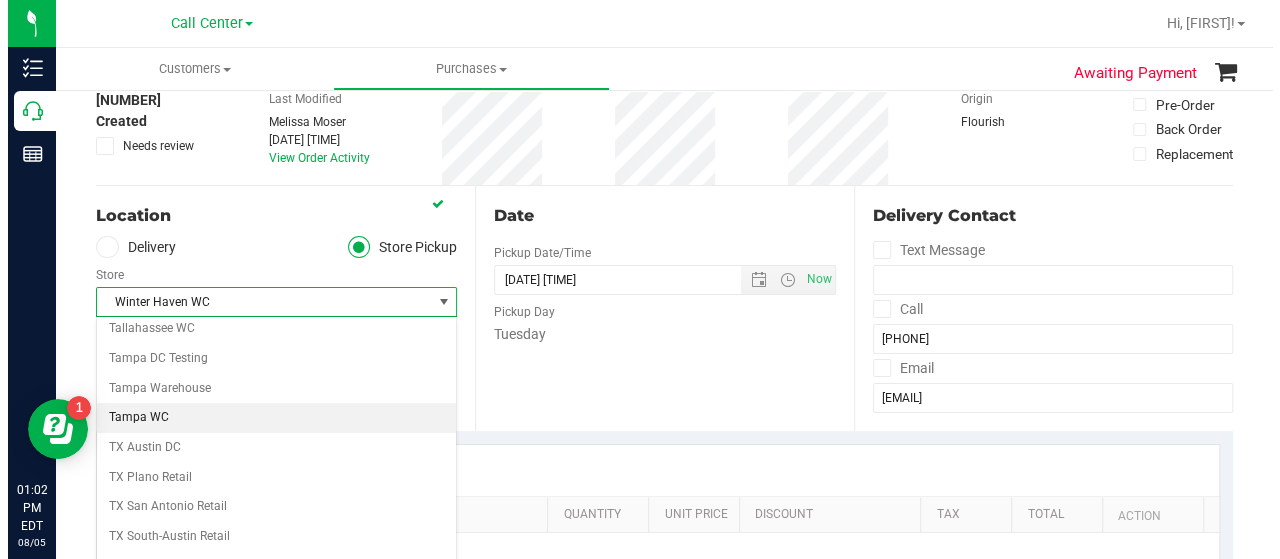 scroll, scrollTop: 1414, scrollLeft: 0, axis: vertical 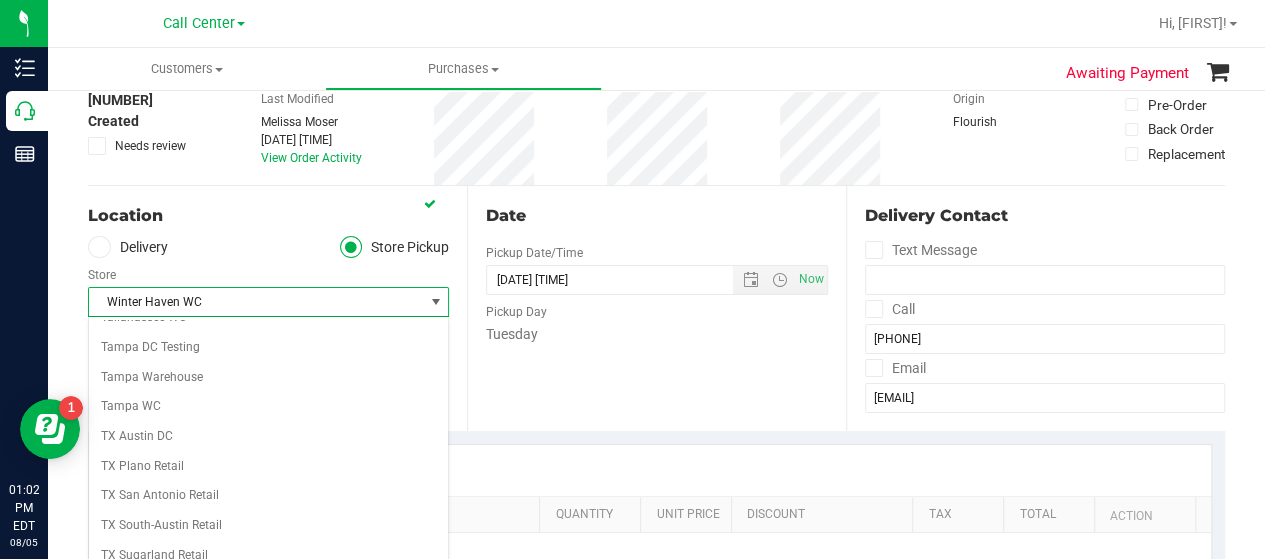 click on "Winter Haven WC" at bounding box center [268, 586] 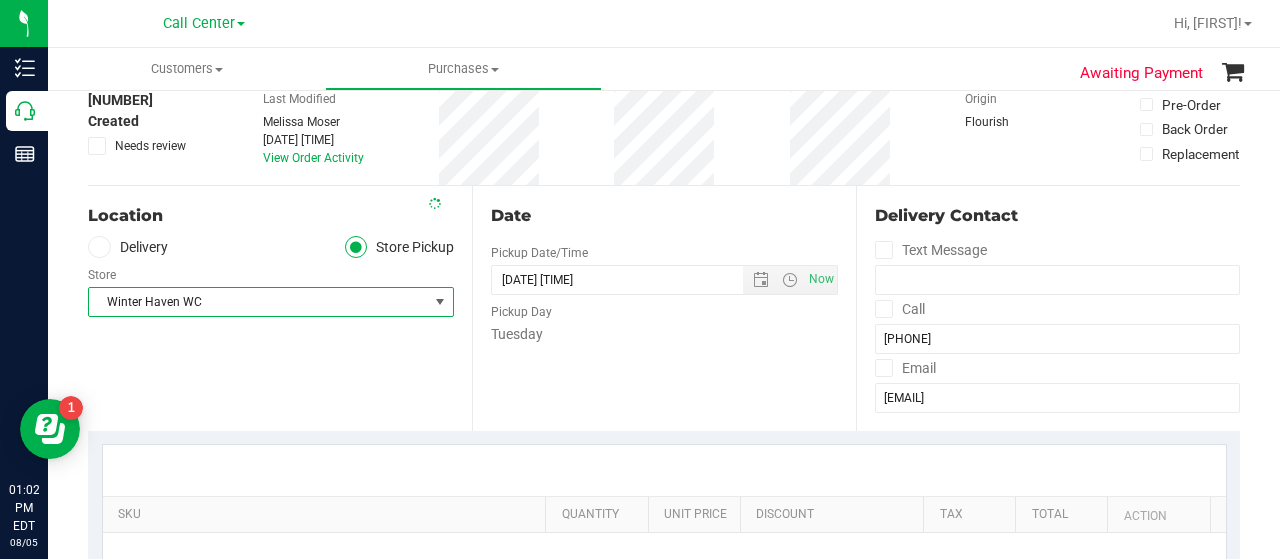 click on "Location
Delivery
Store Pickup
Store
Winter Haven WC Select Store Bonita Springs WC Boynton Beach WC Bradenton WC Brandon WC Brooksville WC Call Center Clermont WC Crestview WC Deerfield Beach WC Delray Beach WC Deltona WC Ft Walton Beach WC Ft. Lauderdale WC Ft. Myers WC Gainesville WC Jax Atlantic WC JAX DC REP Jax WC Key West WC Lakeland WC Largo WC Lehigh Acres DC REP Merritt Island WC Miami 72nd WC Miami Beach WC Miami Dadeland WC Miramar DC REP New Port Richey WC North Palm Beach WC North Port WC Ocala WC Orange Park WC Orlando Colonial WC Orlando DC REP Orlando WC Oviedo WC Palm Bay WC Palm Coast WC Panama City WC Pensacola WC Sebring WC" at bounding box center (280, 308) 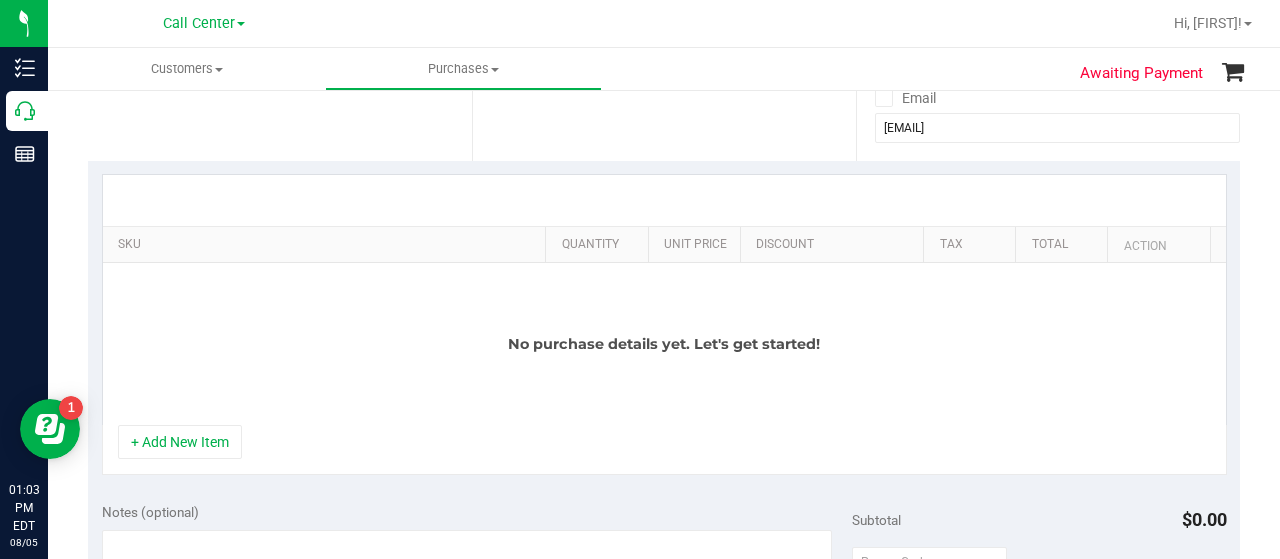 scroll, scrollTop: 400, scrollLeft: 0, axis: vertical 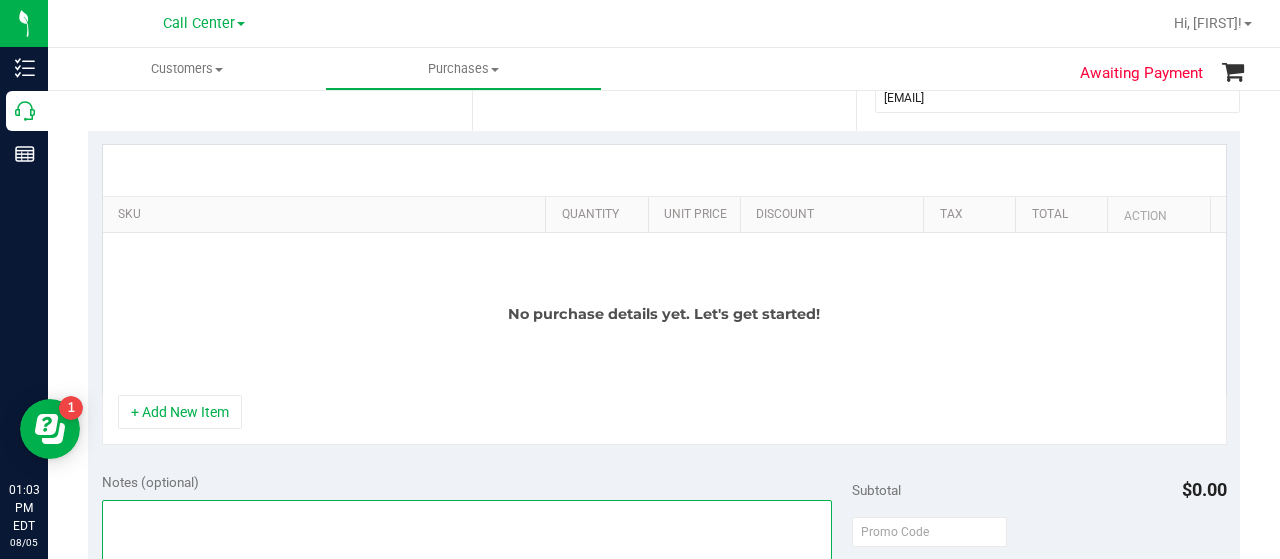 click at bounding box center (467, 596) 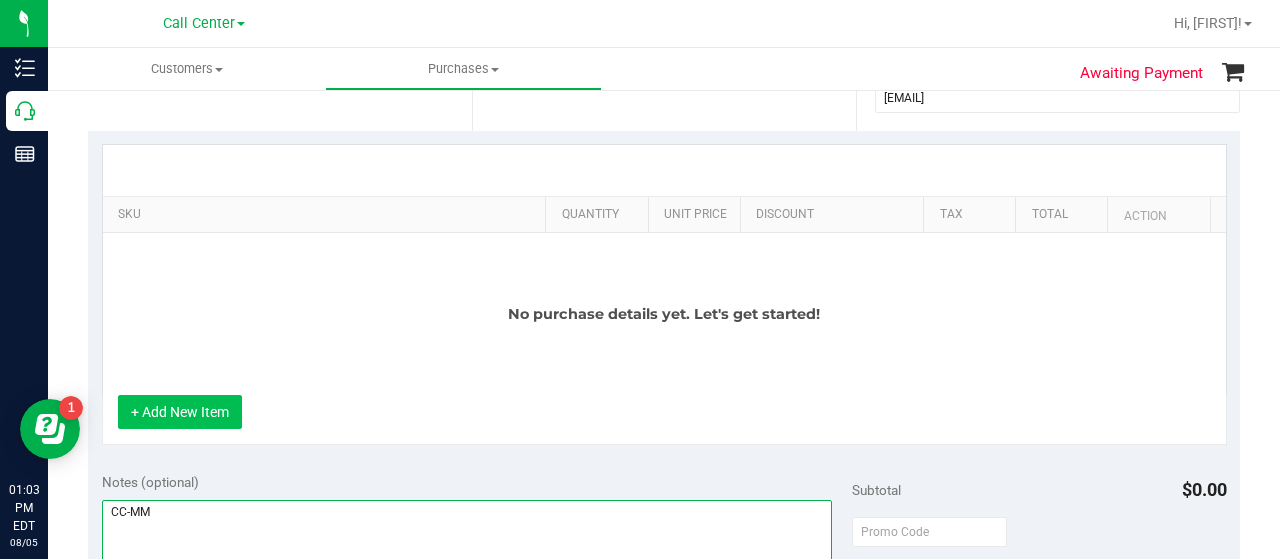 type on "CC-MM" 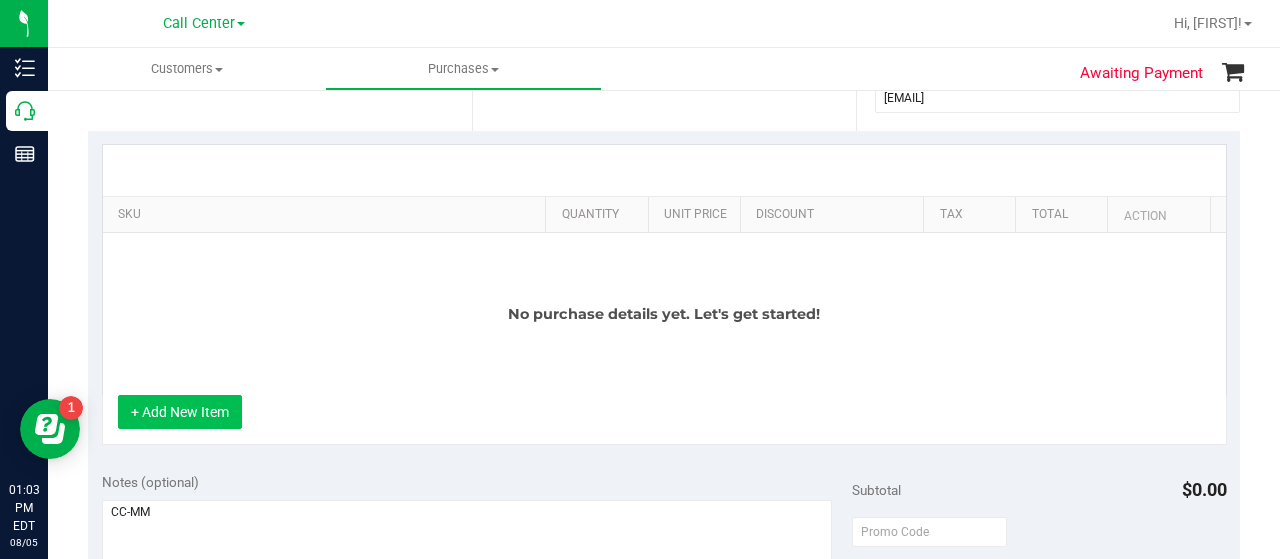click on "+ Add New Item" at bounding box center (180, 412) 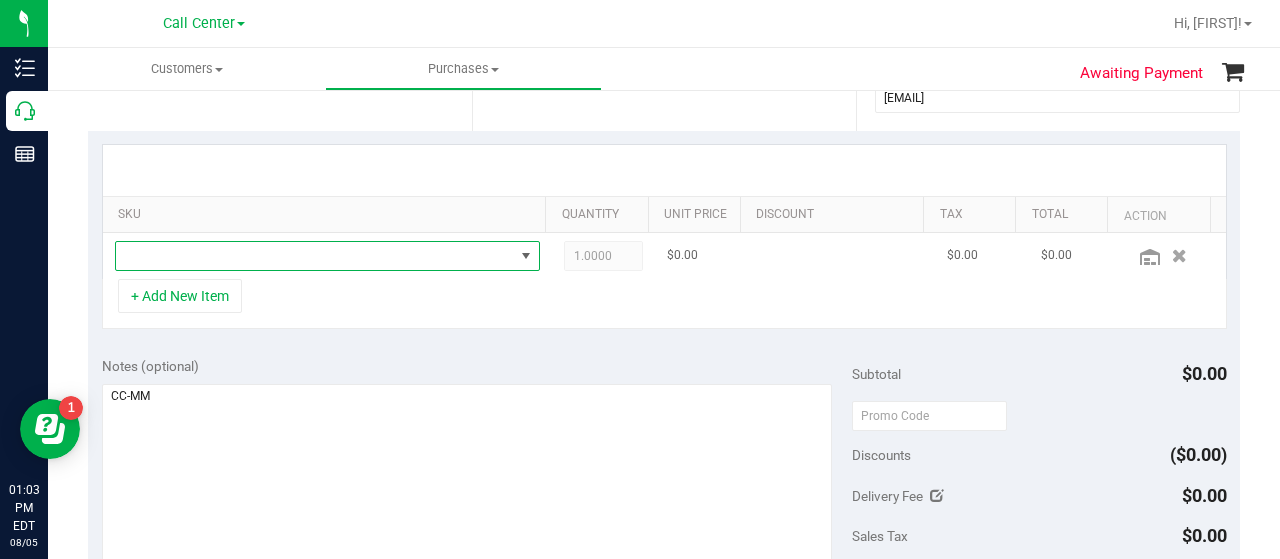 click at bounding box center (315, 256) 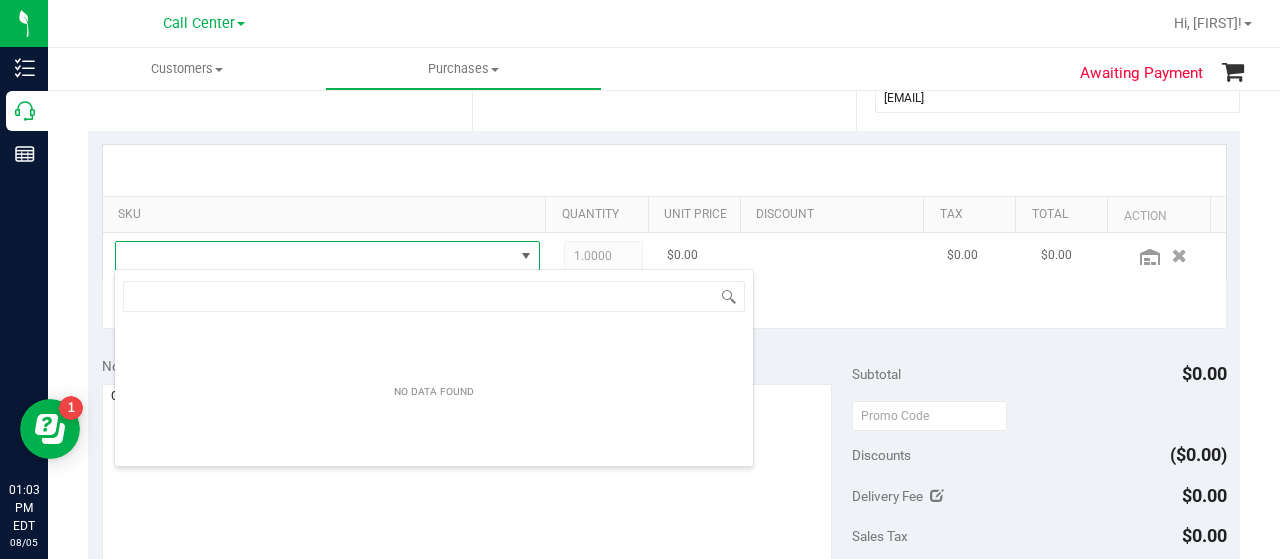 scroll, scrollTop: 99970, scrollLeft: 99586, axis: both 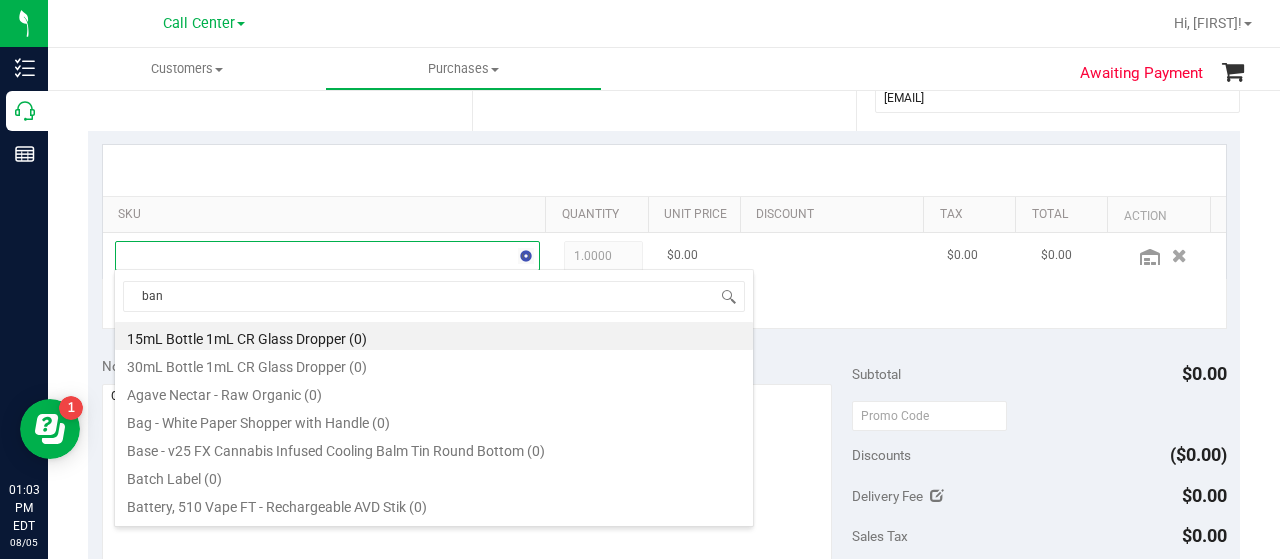 type on "bana" 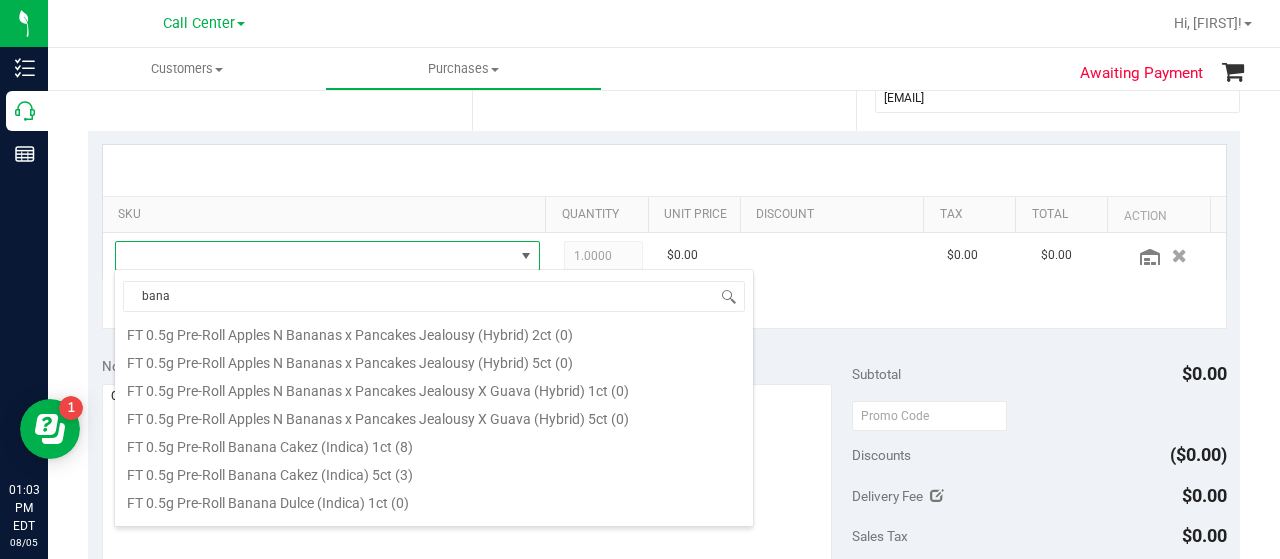 scroll, scrollTop: 300, scrollLeft: 0, axis: vertical 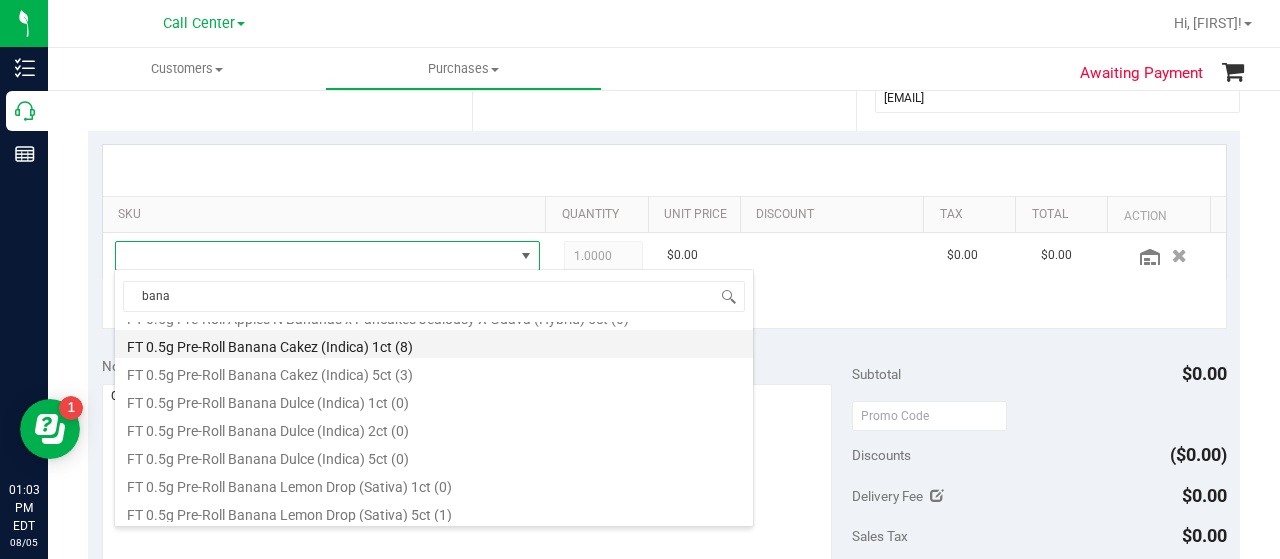 click on "FT 0.5g Pre-Roll Banana Cakez (Indica) 1ct (8)" at bounding box center [434, 344] 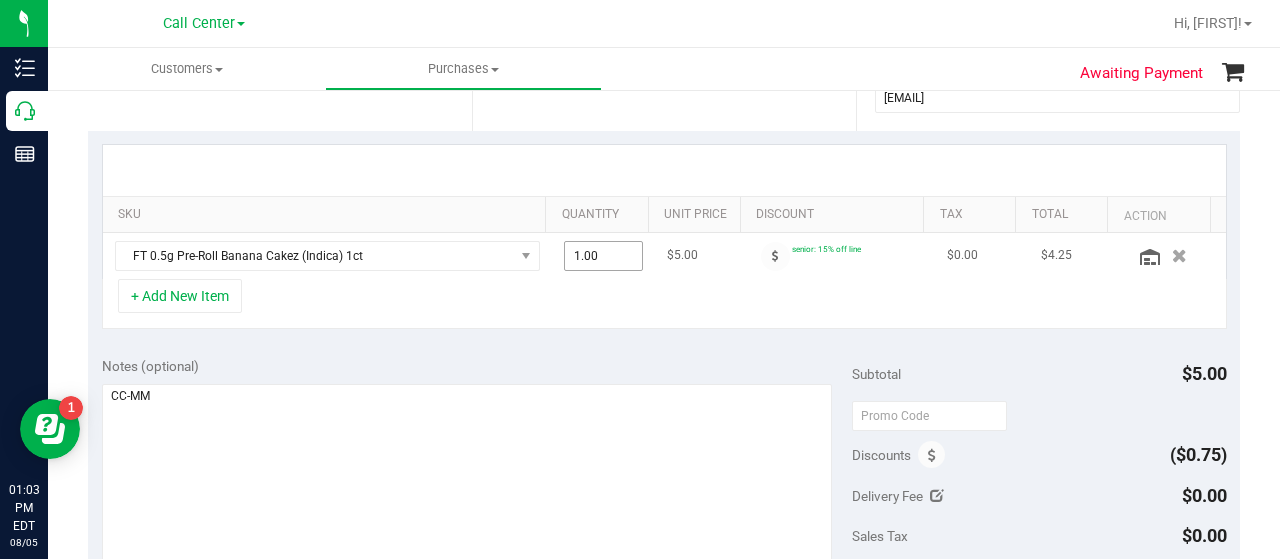 click on "1.00 1" at bounding box center [604, 256] 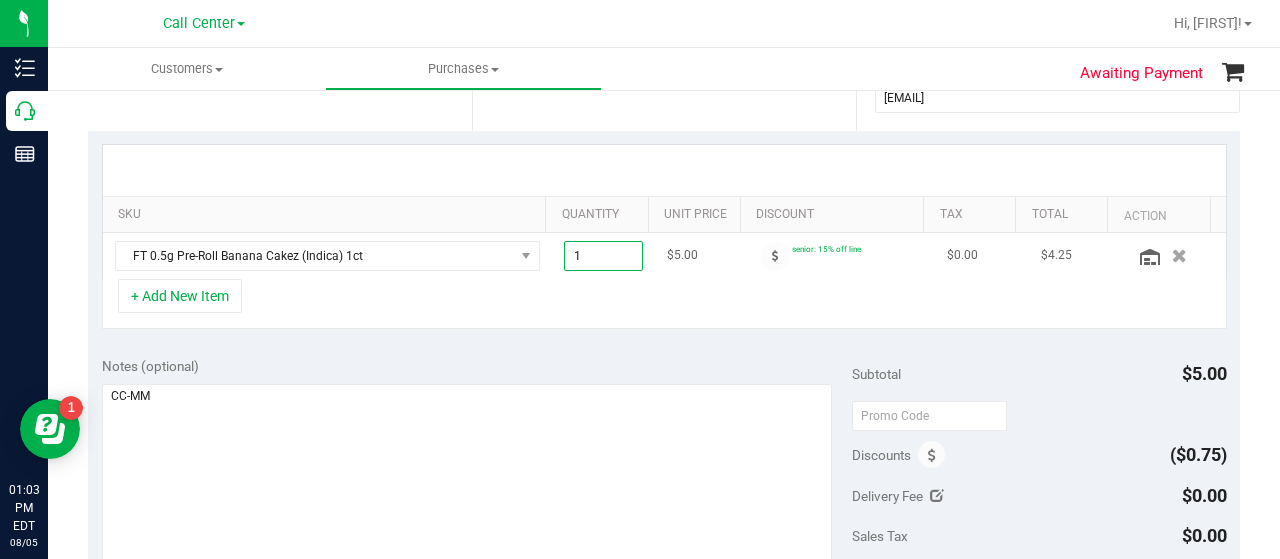 type on "10" 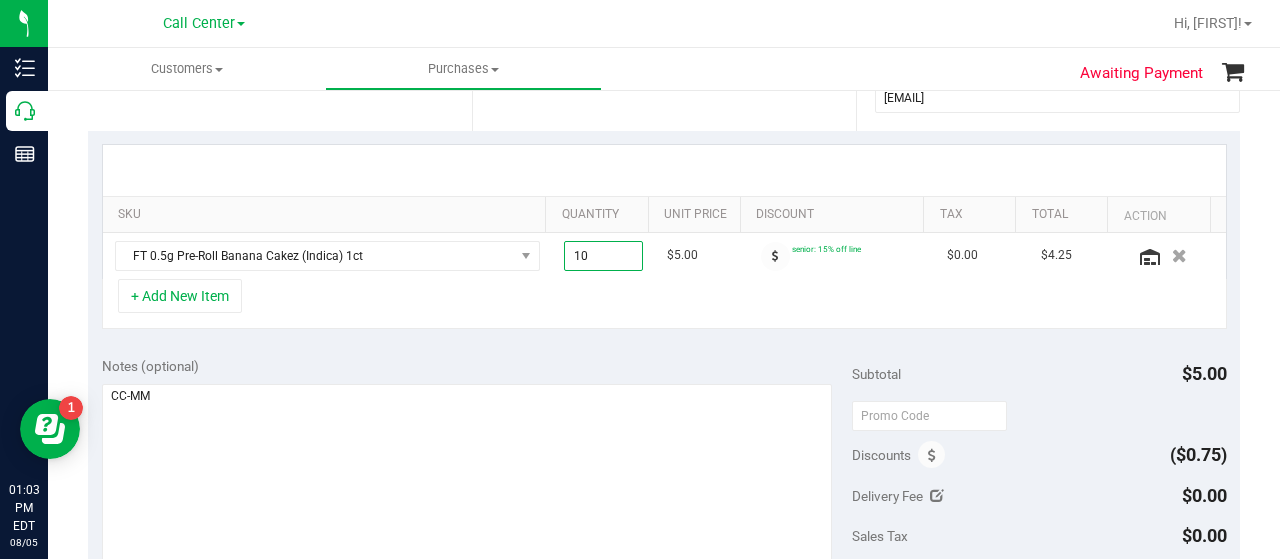type on "10.00" 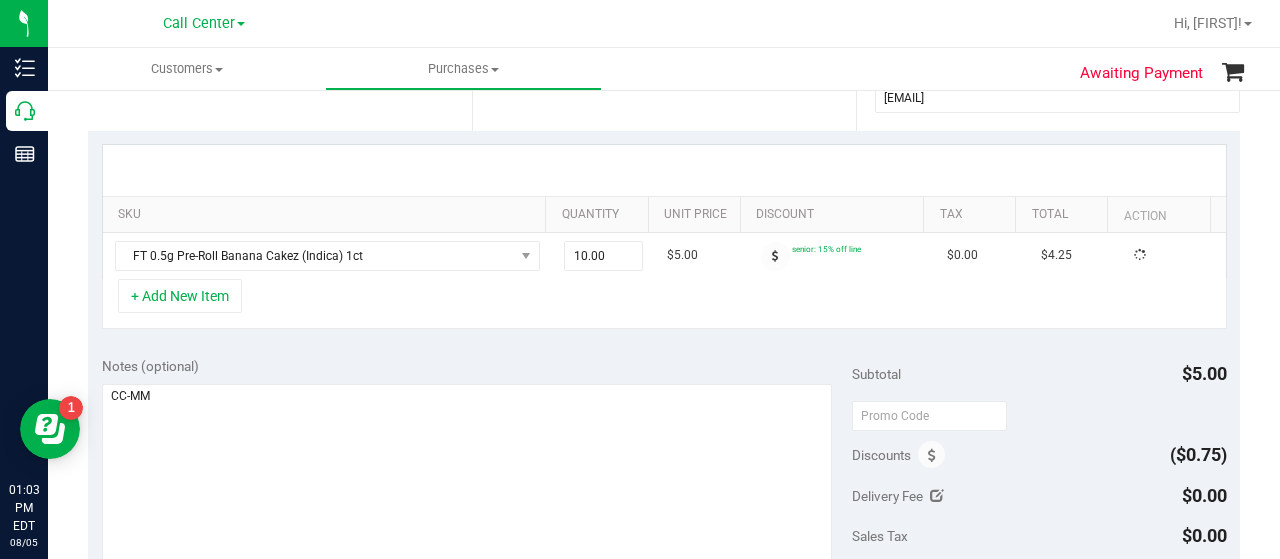 click on "+ Add New Item" at bounding box center (664, 304) 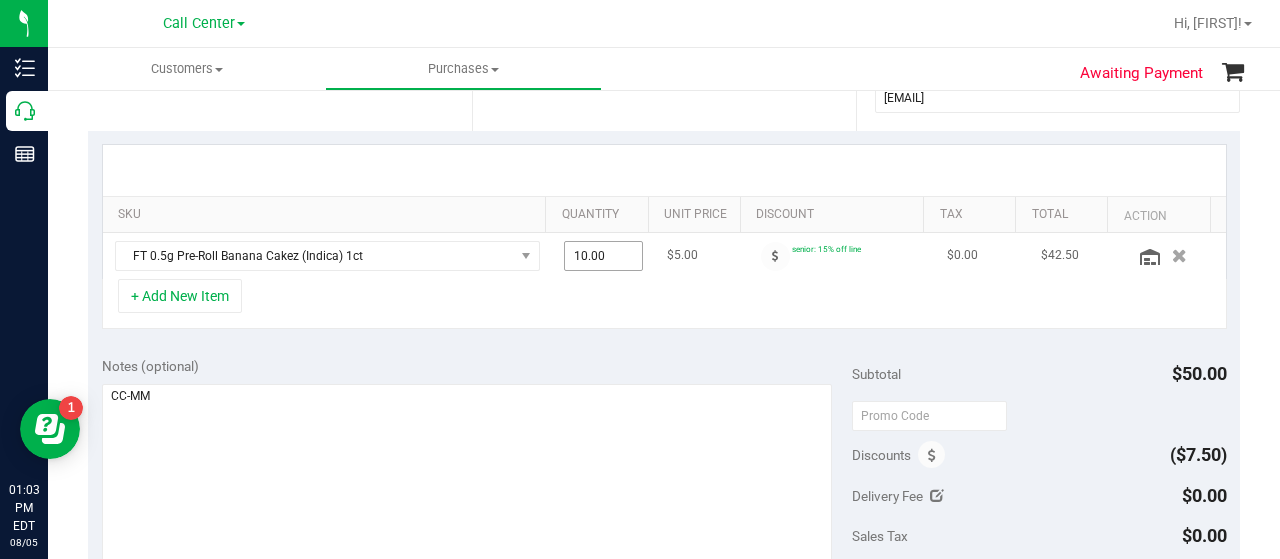 click on "10.00 10" at bounding box center [604, 256] 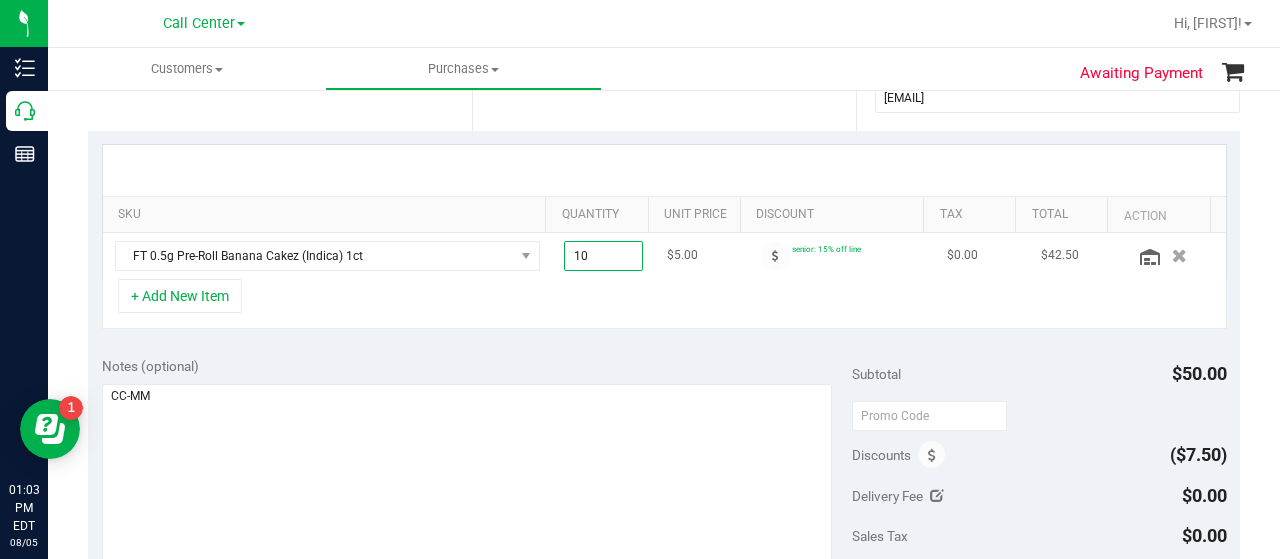 type on "1" 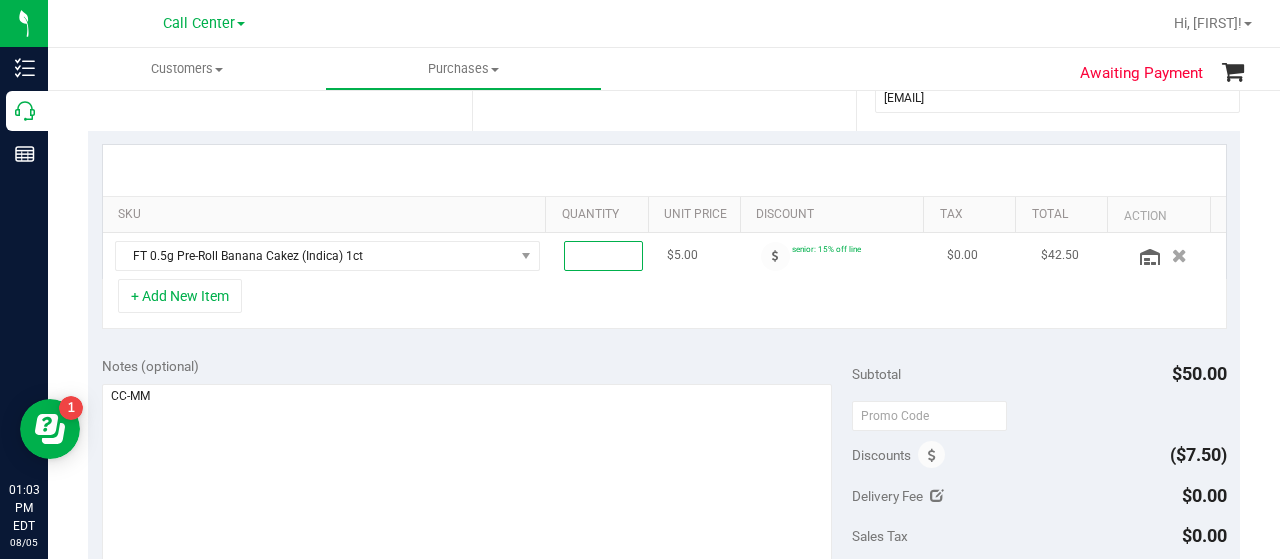 type on "8" 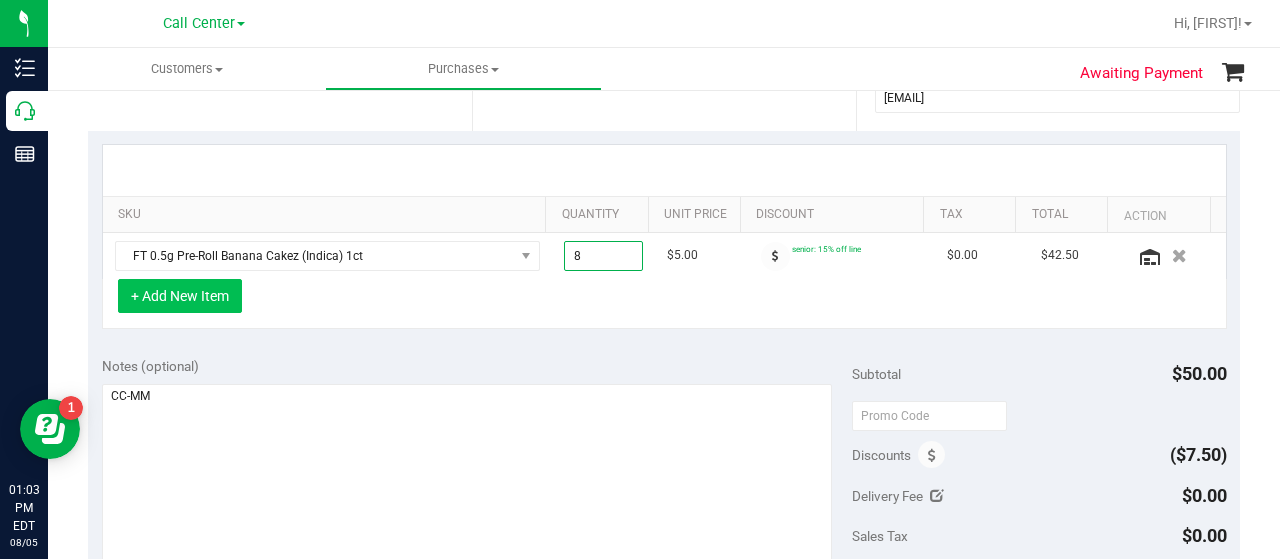 type on "8.00" 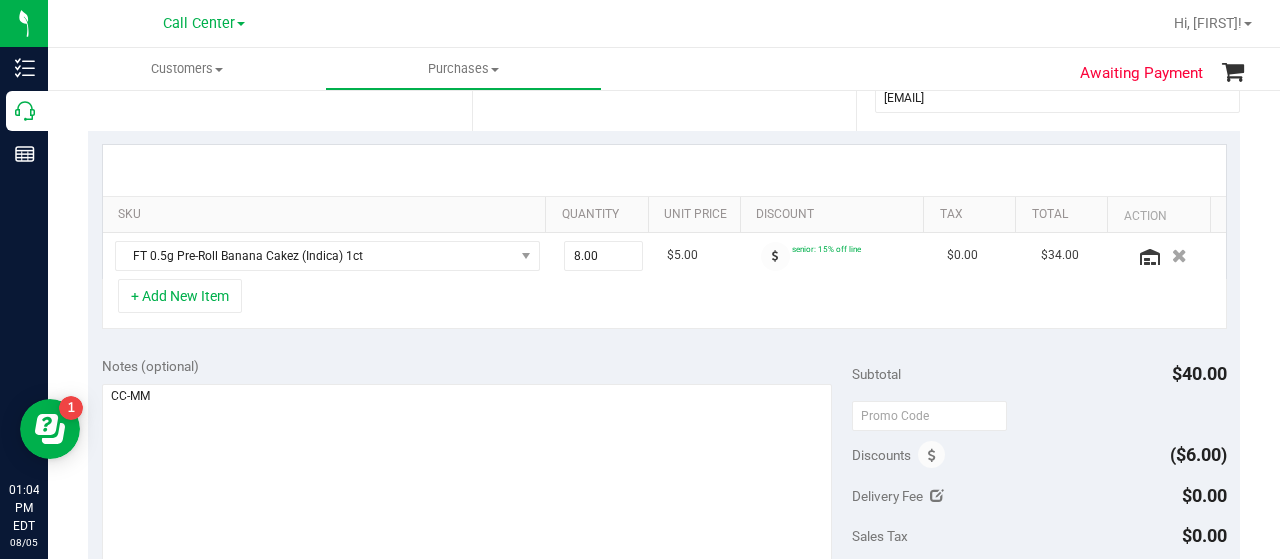 click on "+ Add New Item" at bounding box center [664, 304] 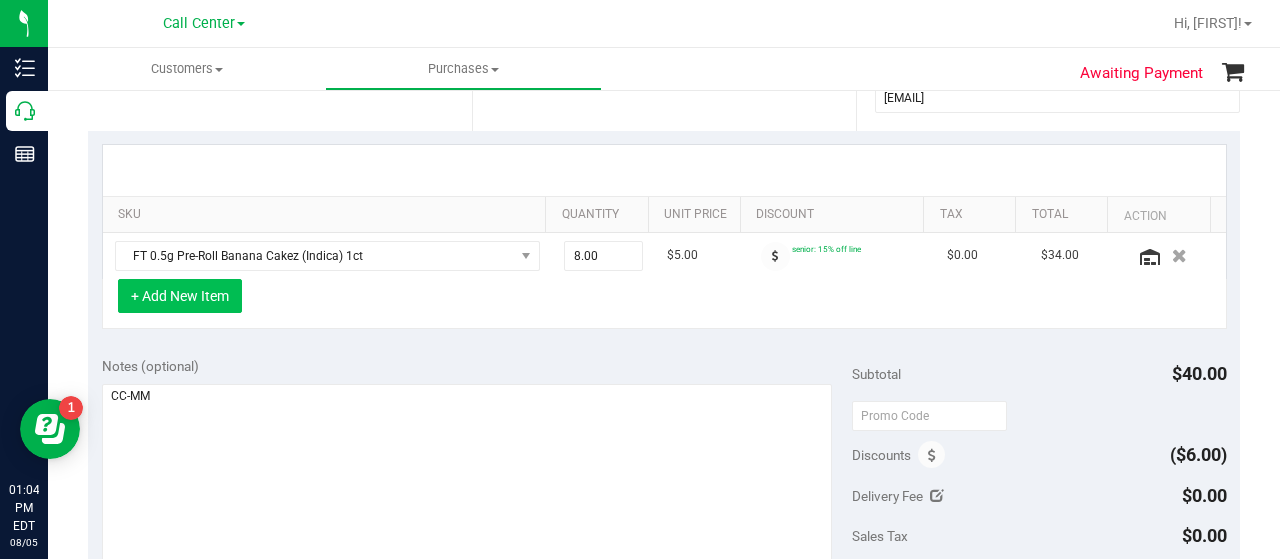 click on "+ Add New Item" at bounding box center [180, 296] 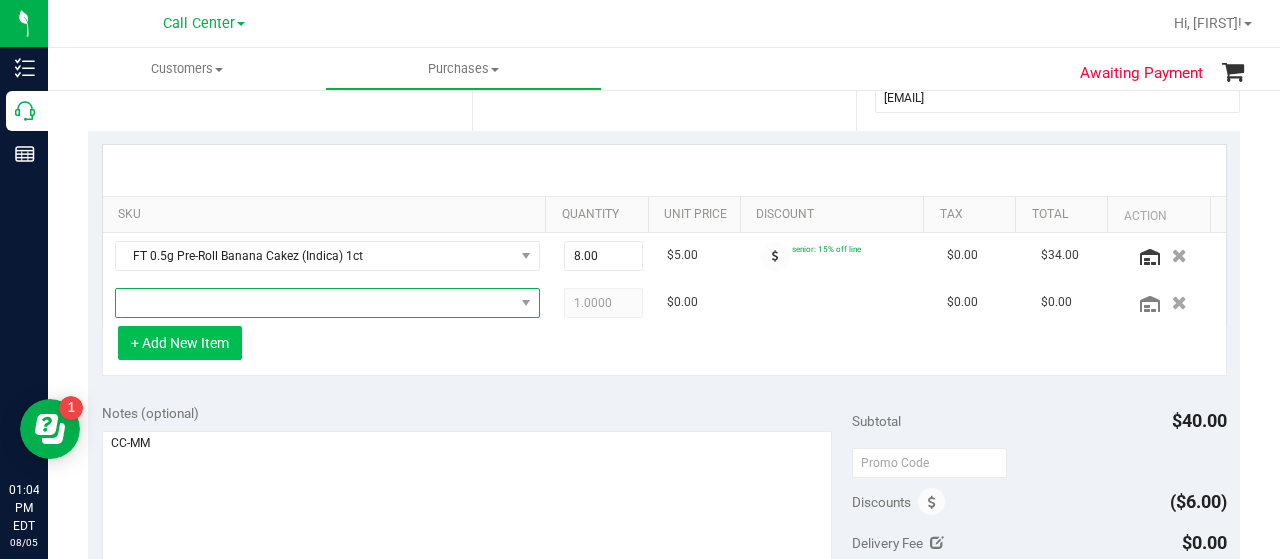 click at bounding box center (315, 303) 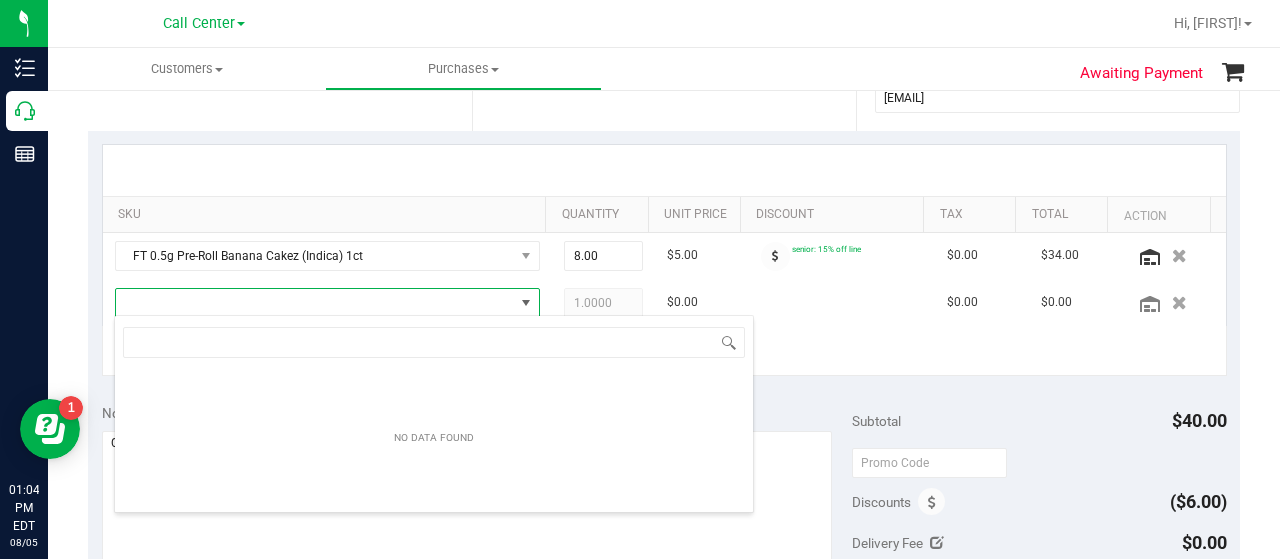 scroll, scrollTop: 99970, scrollLeft: 99586, axis: both 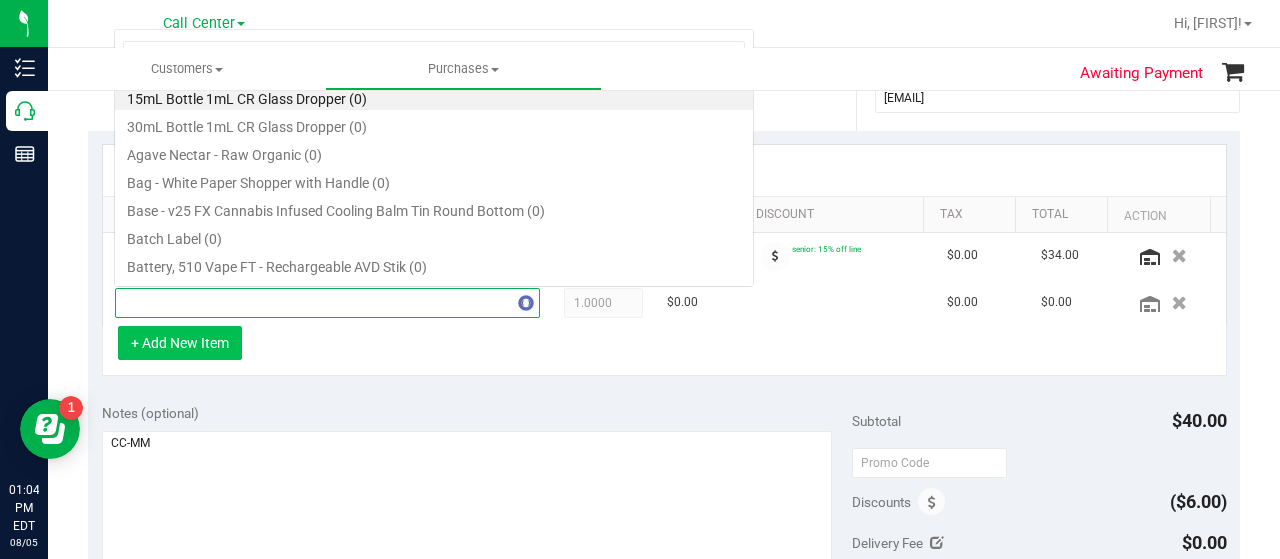 type on "cookie" 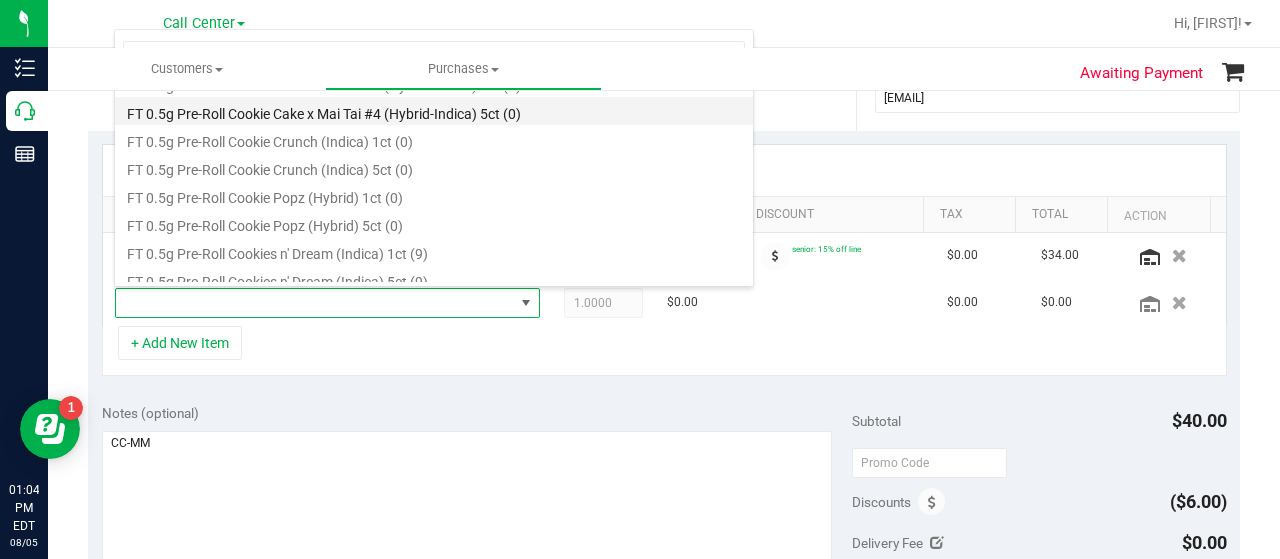 scroll, scrollTop: 100, scrollLeft: 0, axis: vertical 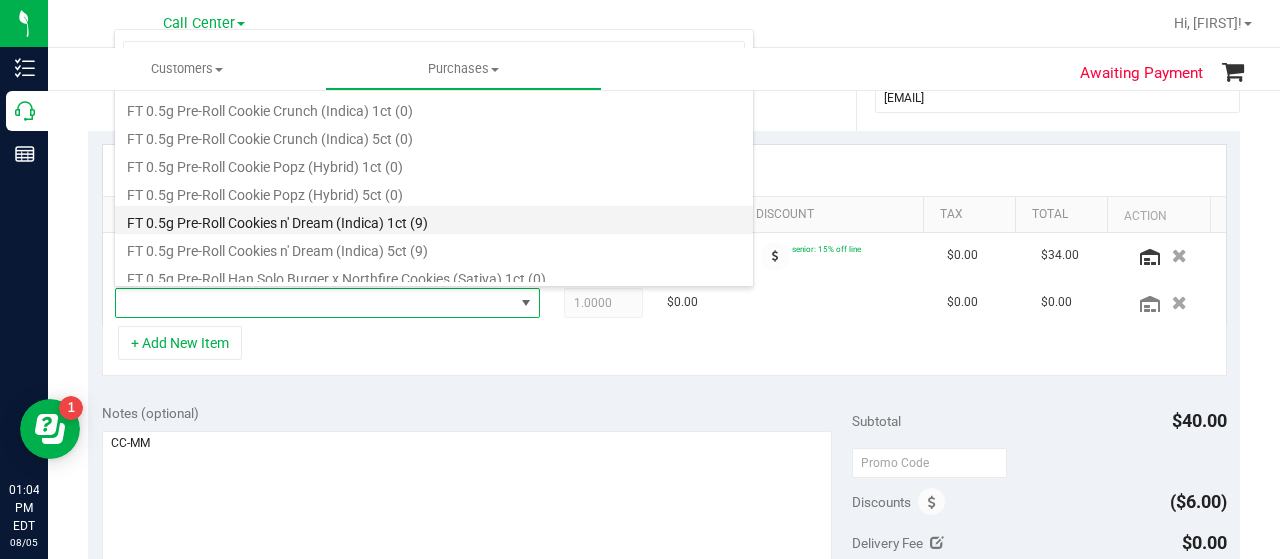 click on "FT 0.5g Pre-Roll Cookies n' Dream (Indica) 1ct (9)" at bounding box center [434, 220] 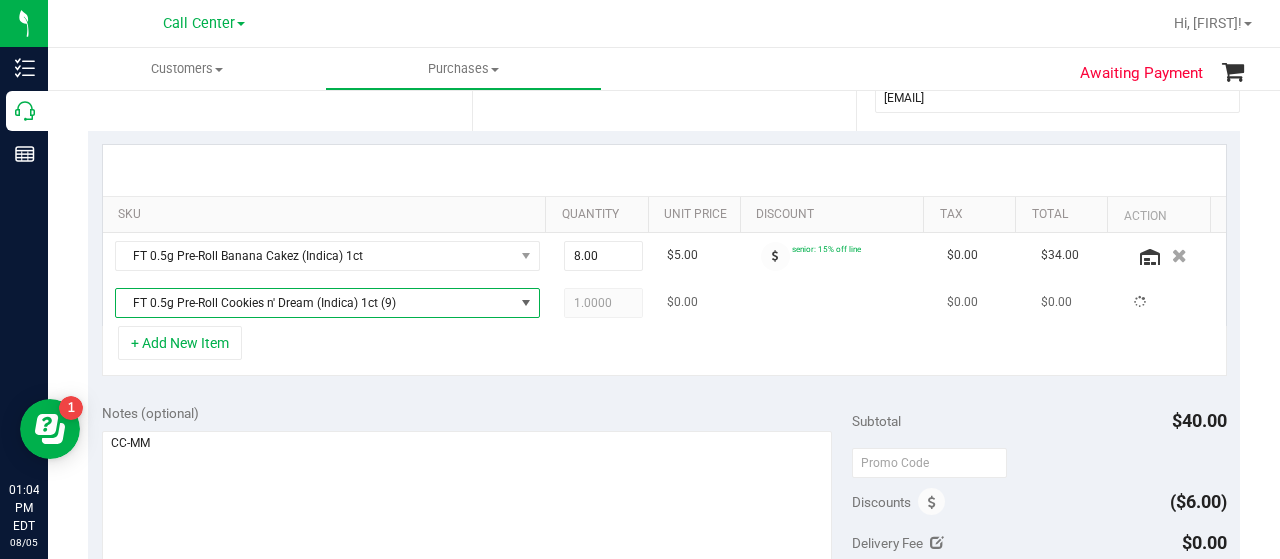 click on "1.0000 1" at bounding box center [604, 303] 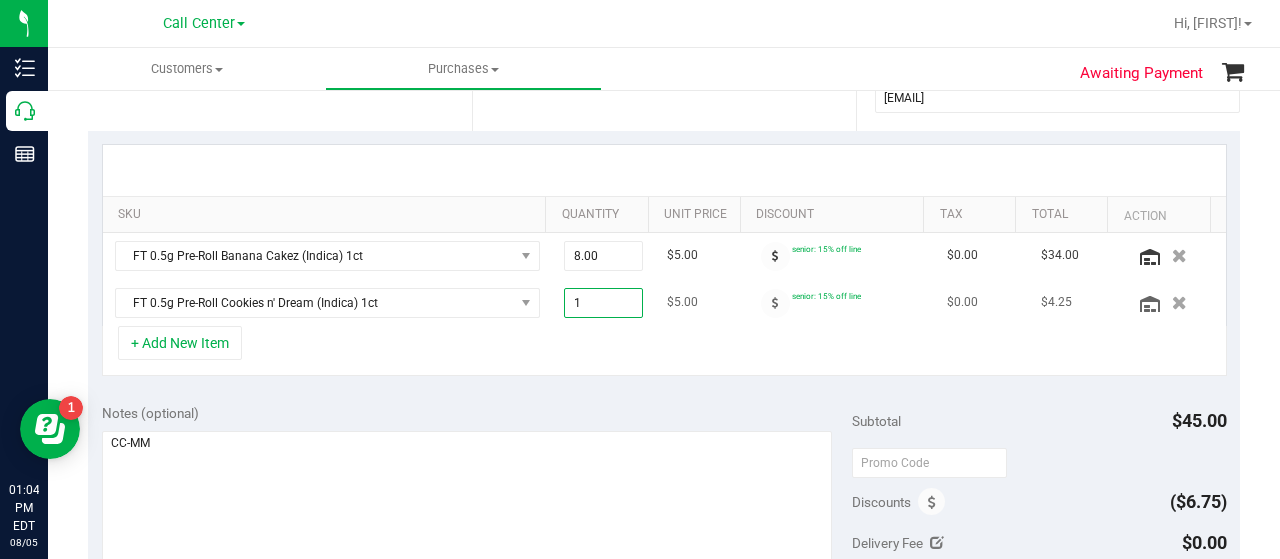 click on "1.00 1" at bounding box center (604, 303) 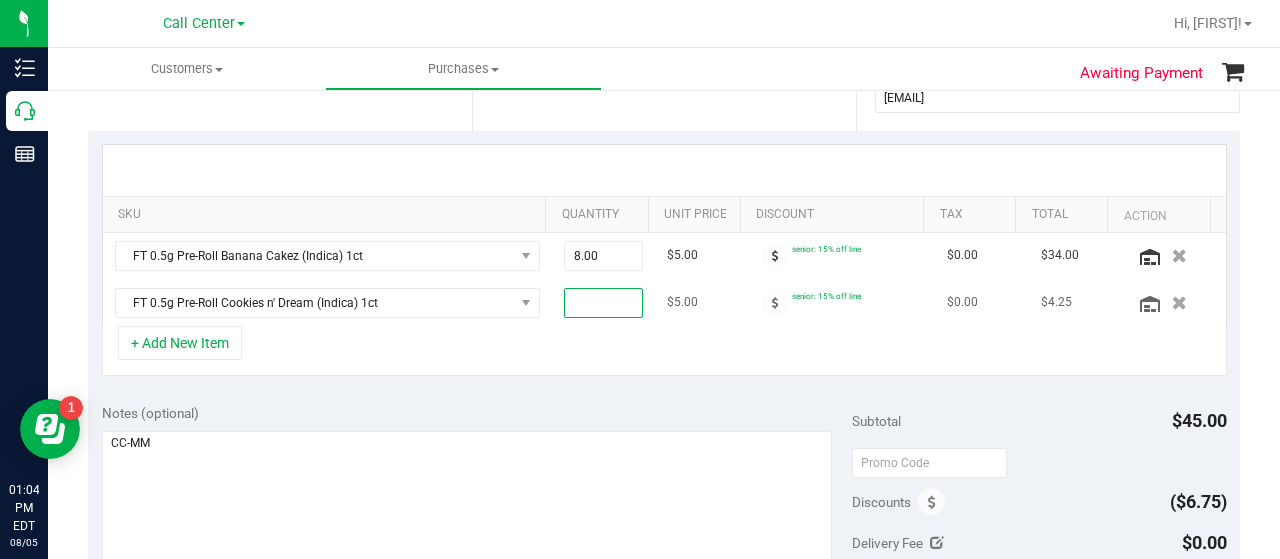type on "2" 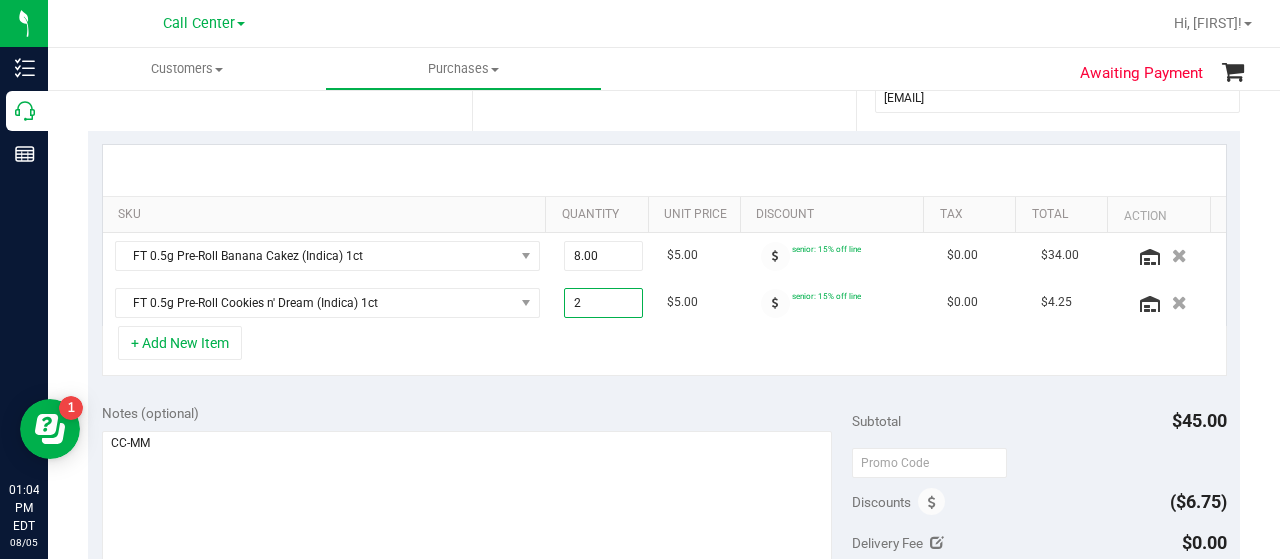 type on "2.00" 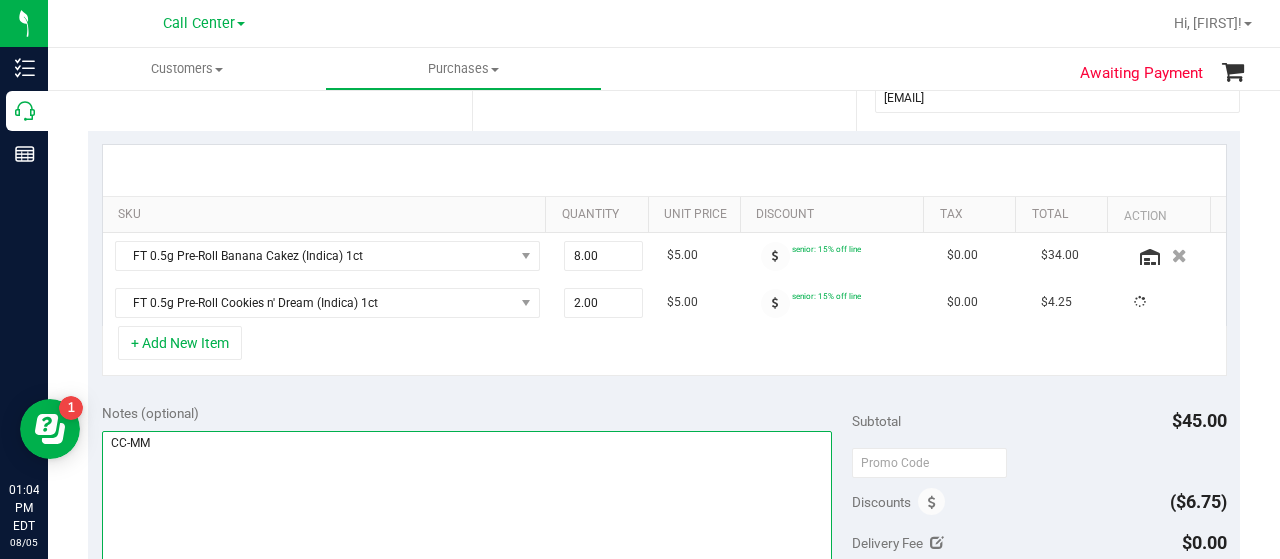 click at bounding box center (467, 527) 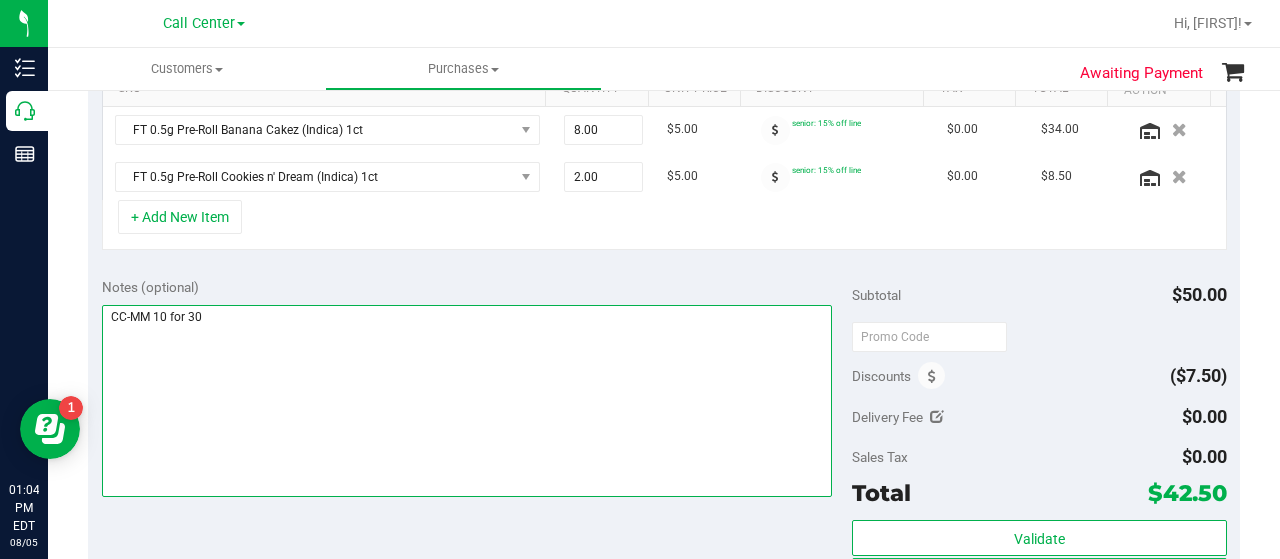 scroll, scrollTop: 700, scrollLeft: 0, axis: vertical 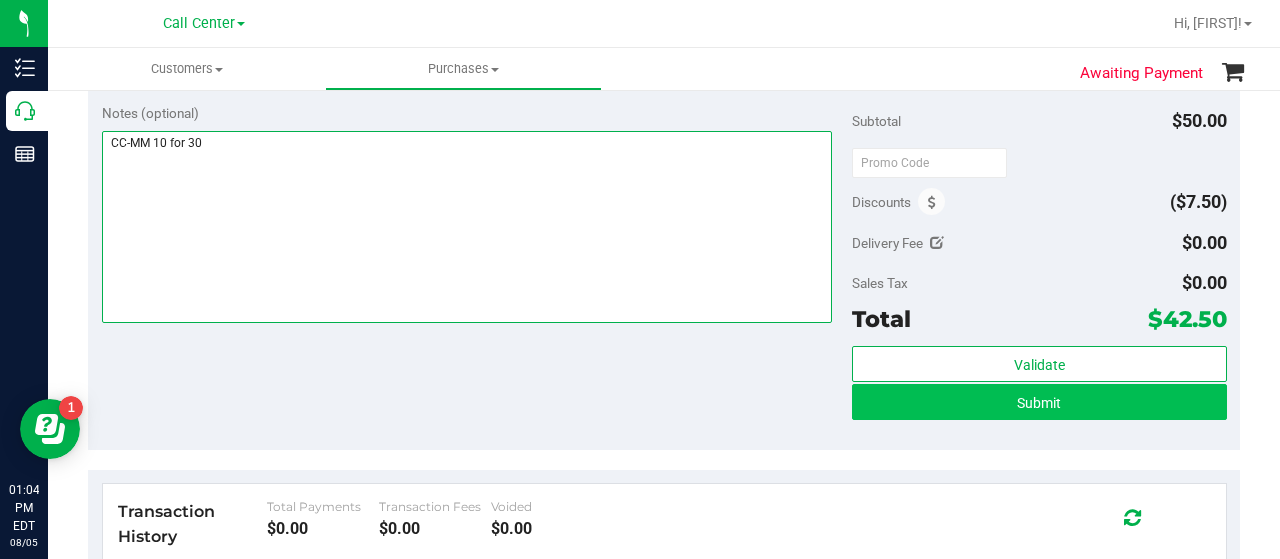 type on "CC-MM 10 for 30" 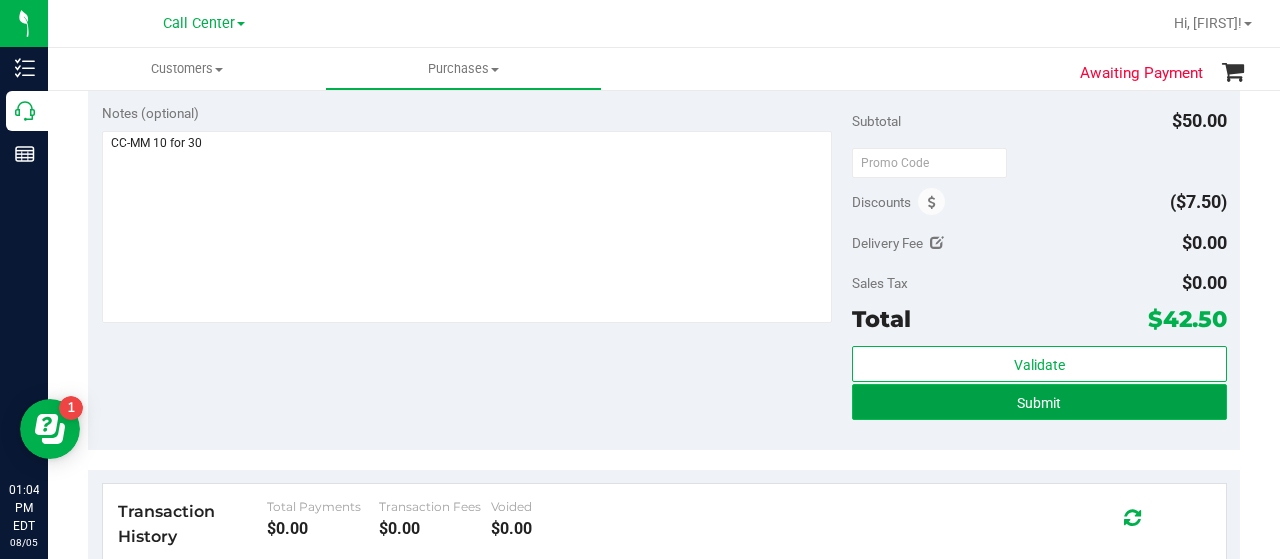 click on "Submit" at bounding box center (1039, 402) 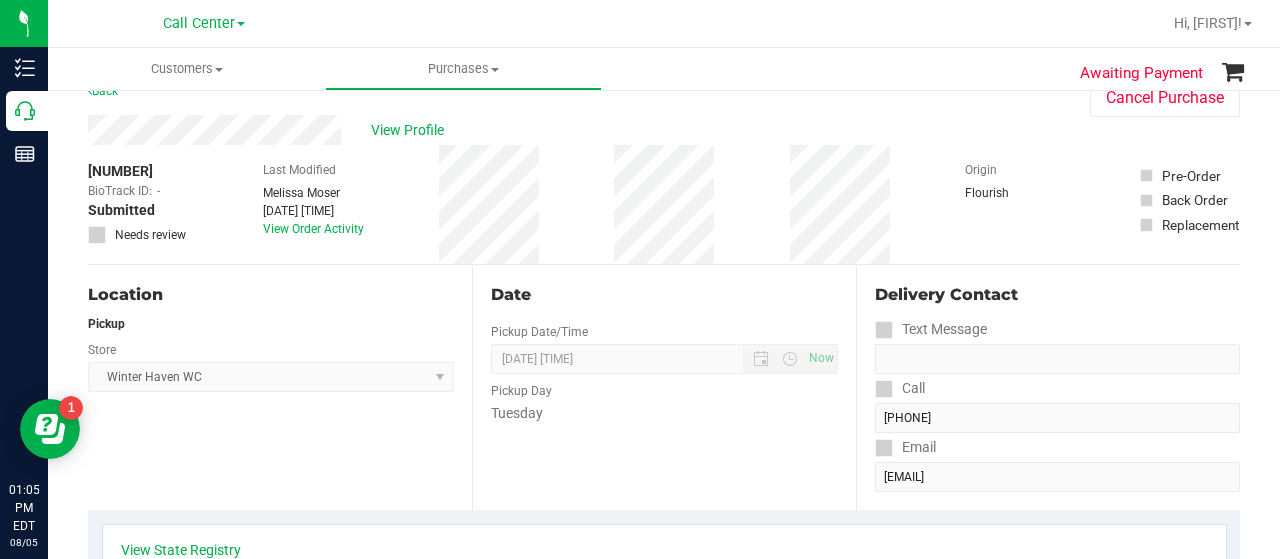 scroll, scrollTop: 0, scrollLeft: 0, axis: both 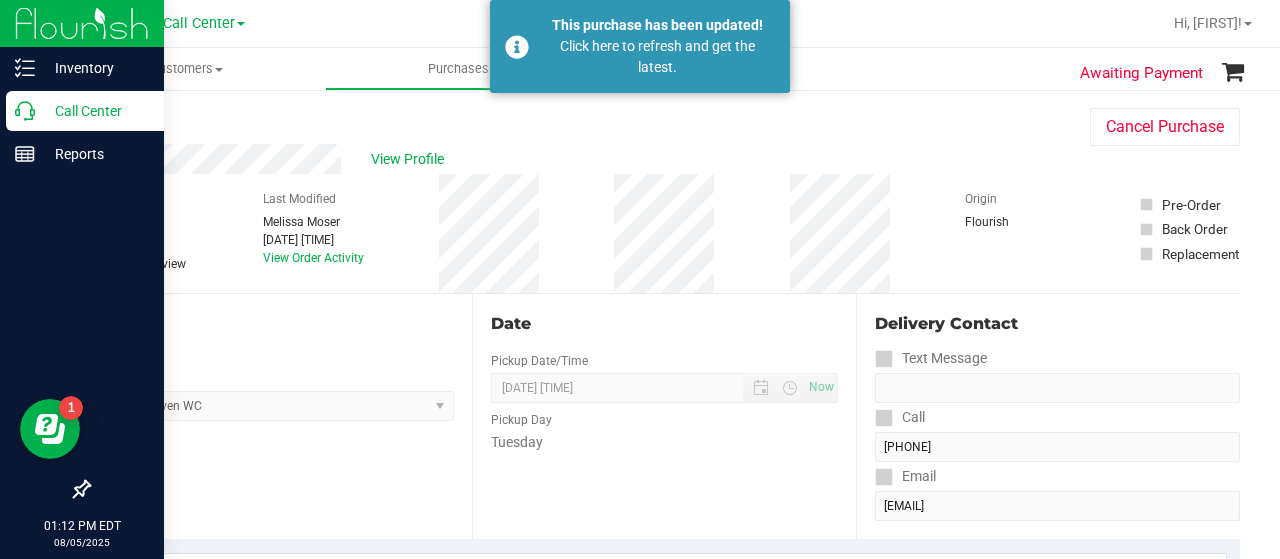 click on "Call Center" at bounding box center [95, 111] 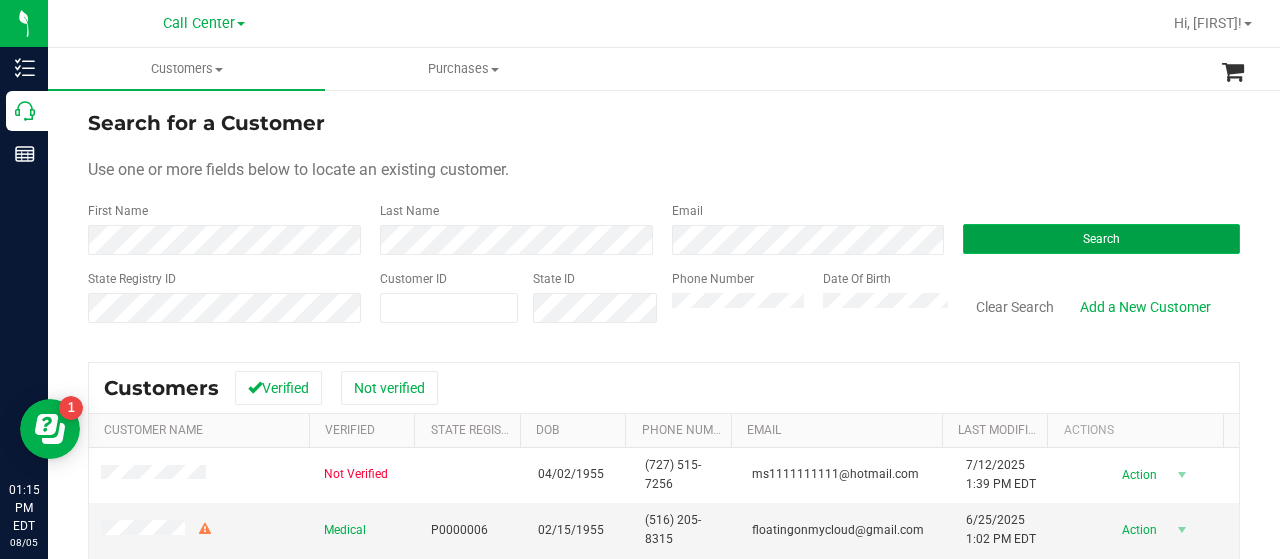 click on "Search" at bounding box center (1101, 239) 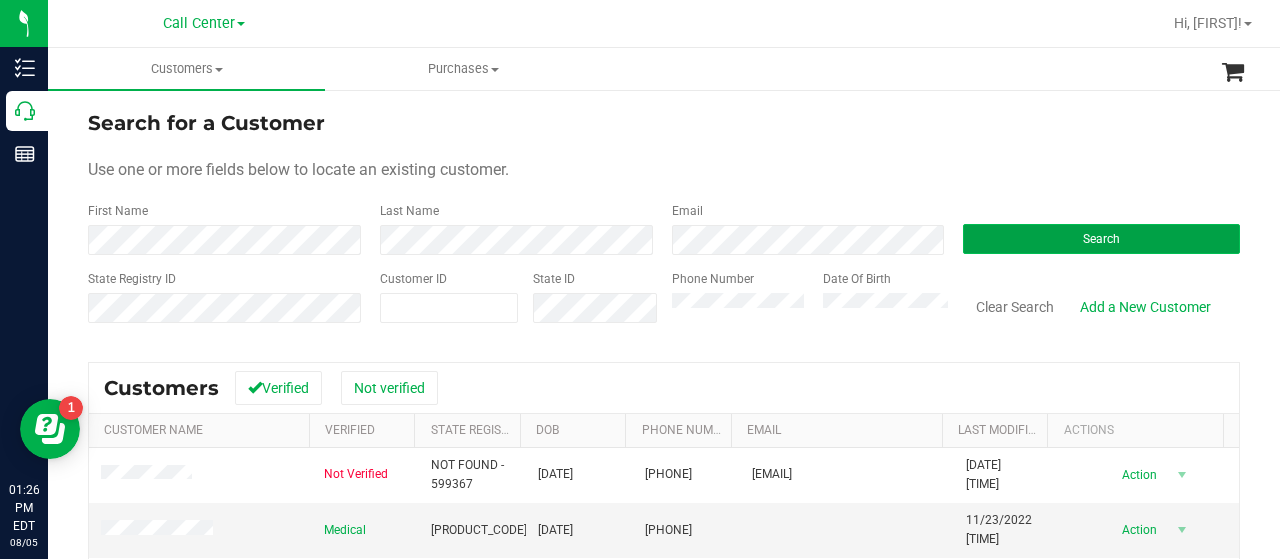 click on "Search" at bounding box center [1101, 239] 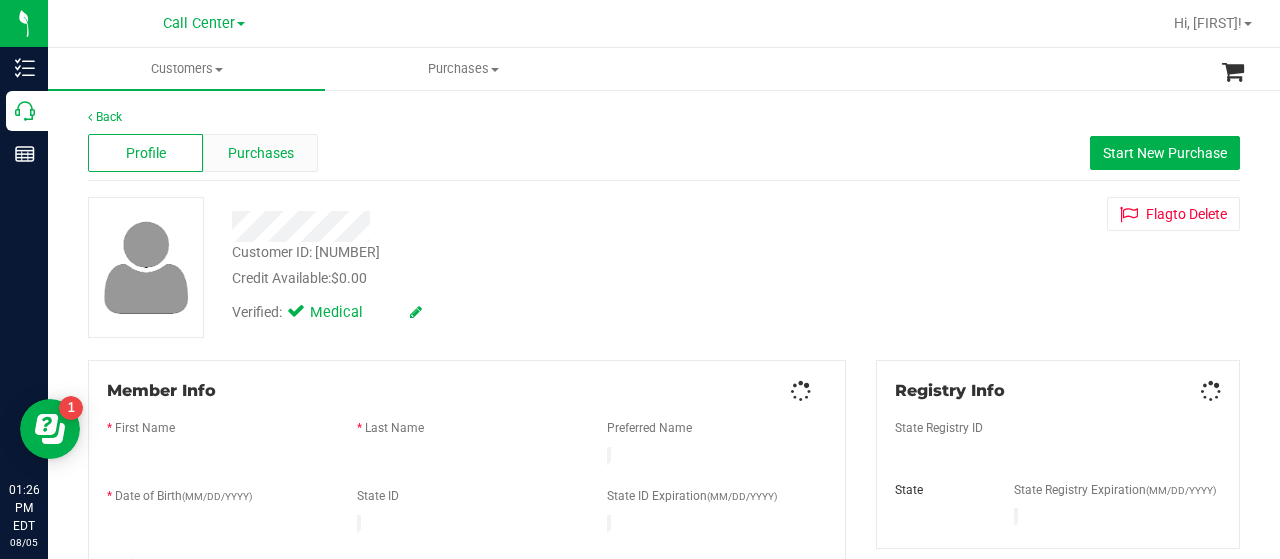 click on "Purchases" at bounding box center (261, 153) 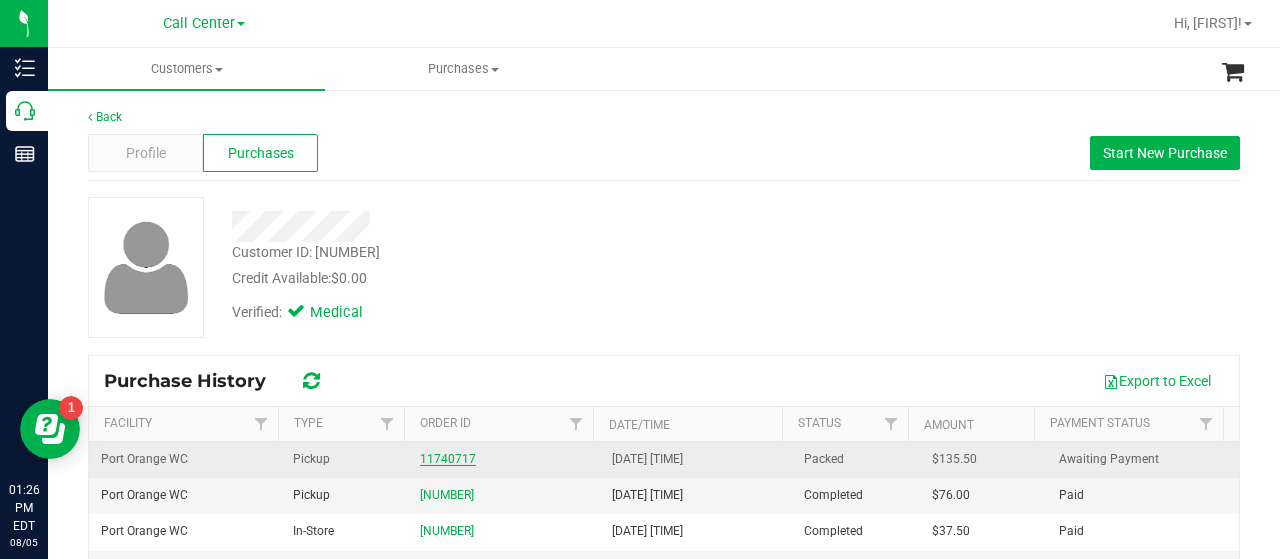 click on "11740717" at bounding box center [448, 459] 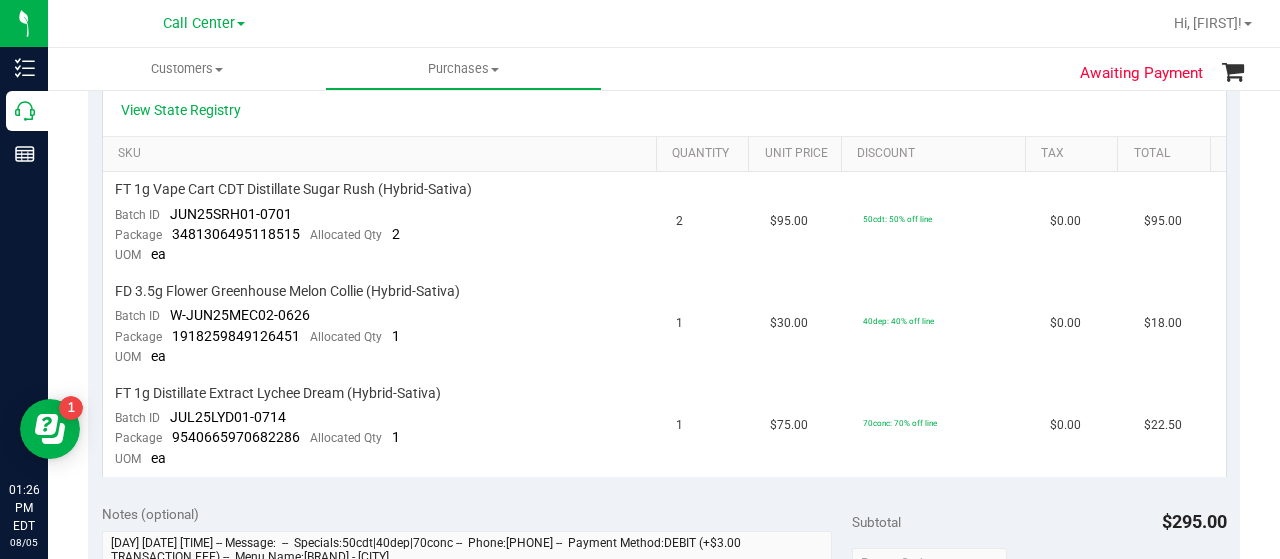 scroll, scrollTop: 500, scrollLeft: 0, axis: vertical 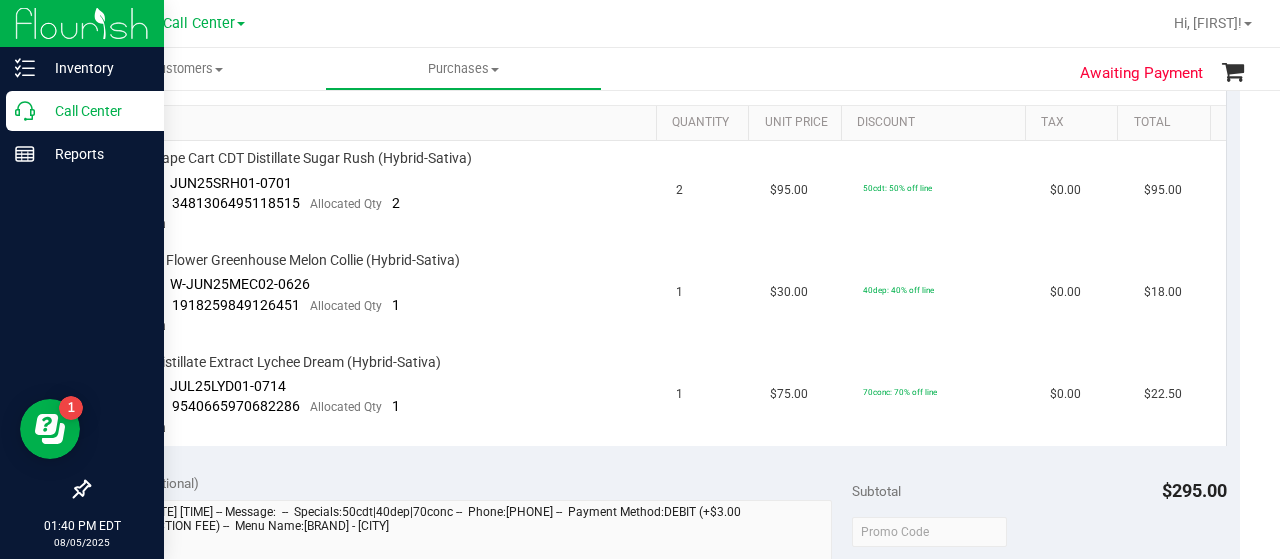 click on "Call Center" at bounding box center (85, 111) 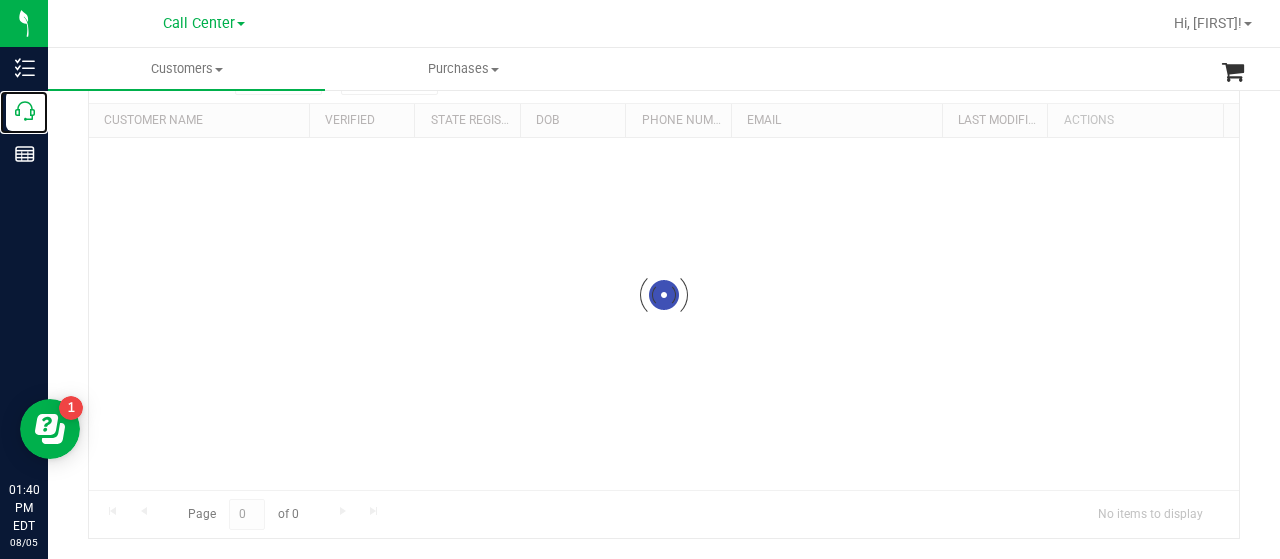 scroll, scrollTop: 0, scrollLeft: 0, axis: both 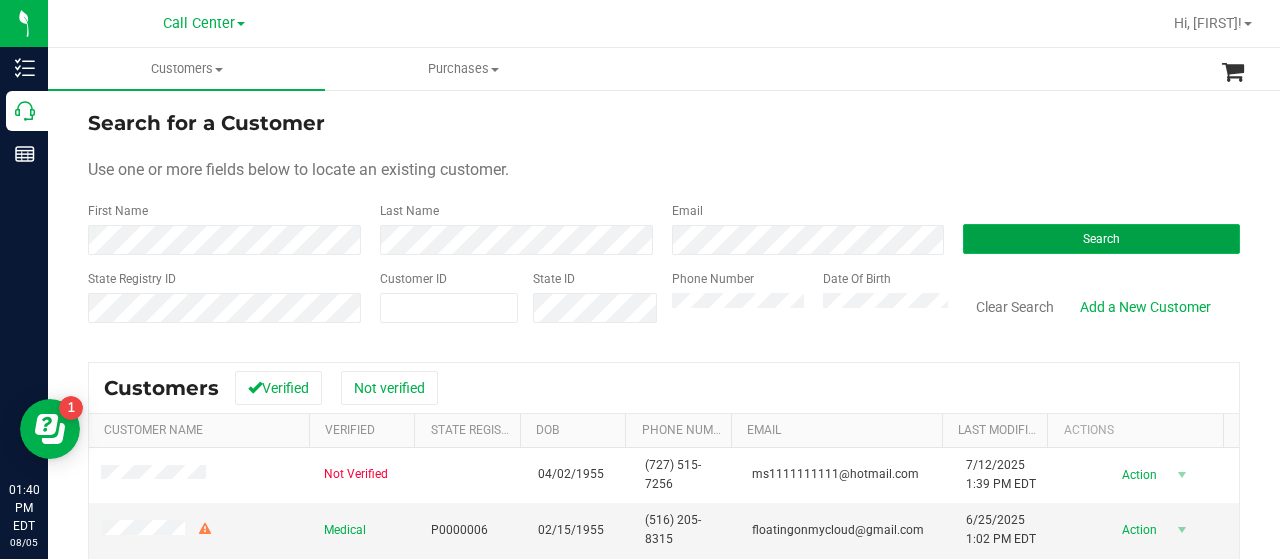 click on "Search" at bounding box center (1101, 239) 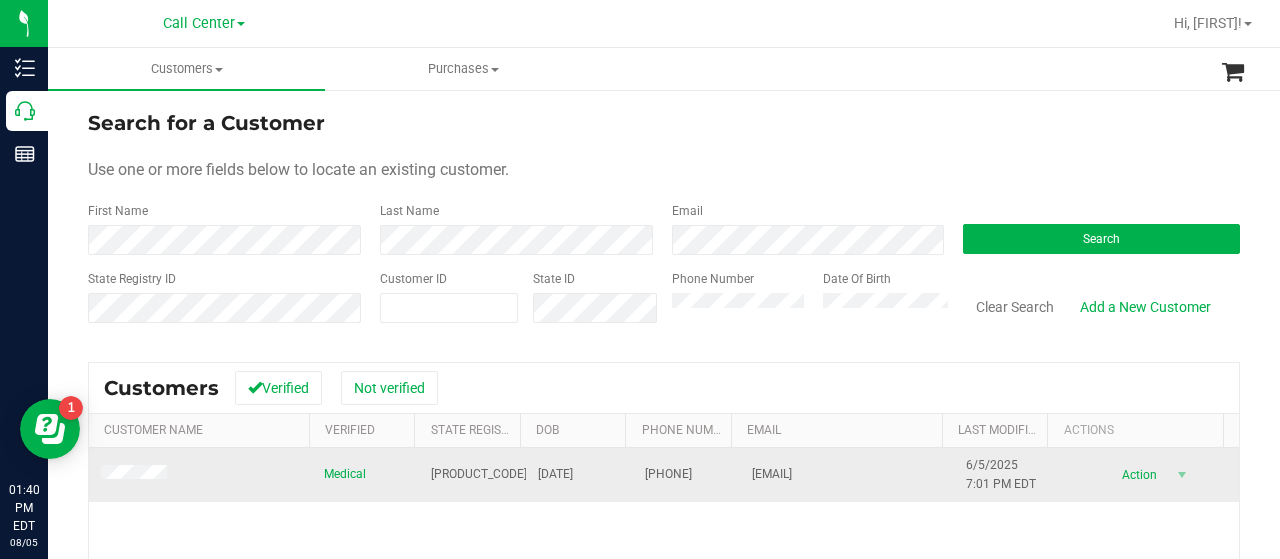 drag, startPoint x: 796, startPoint y: 474, endPoint x: 894, endPoint y: 478, distance: 98.0816 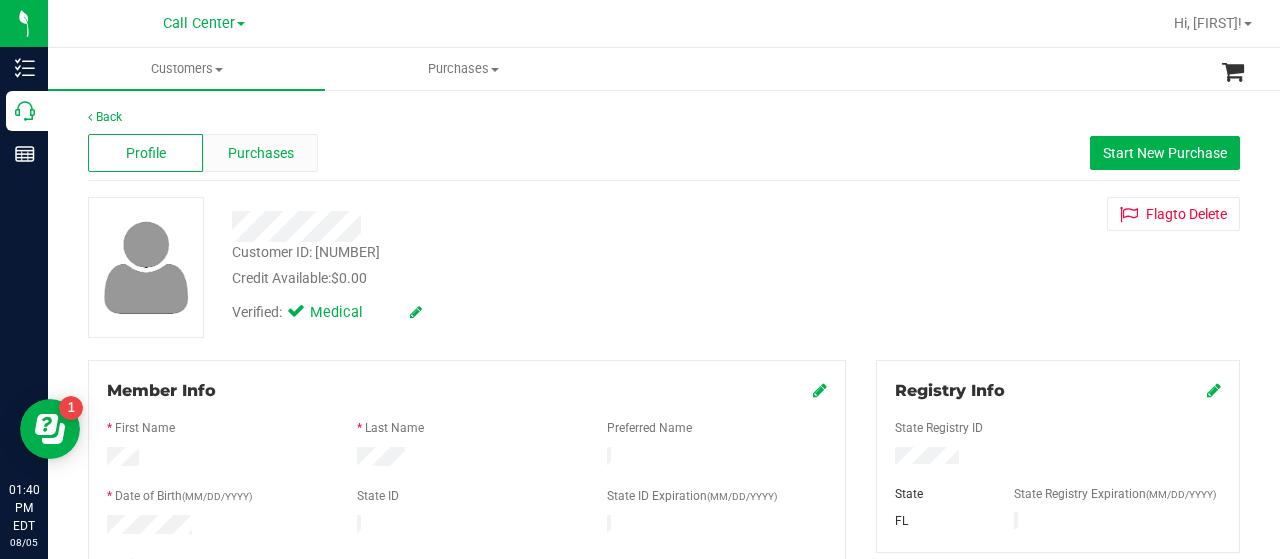 click on "Purchases" at bounding box center (261, 153) 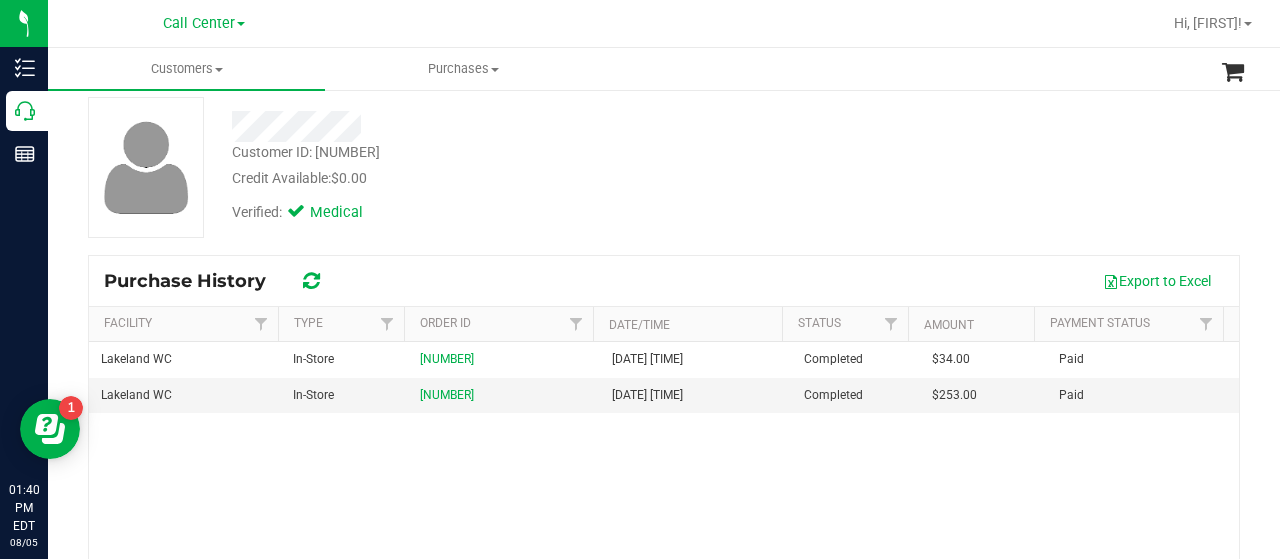 scroll, scrollTop: 300, scrollLeft: 0, axis: vertical 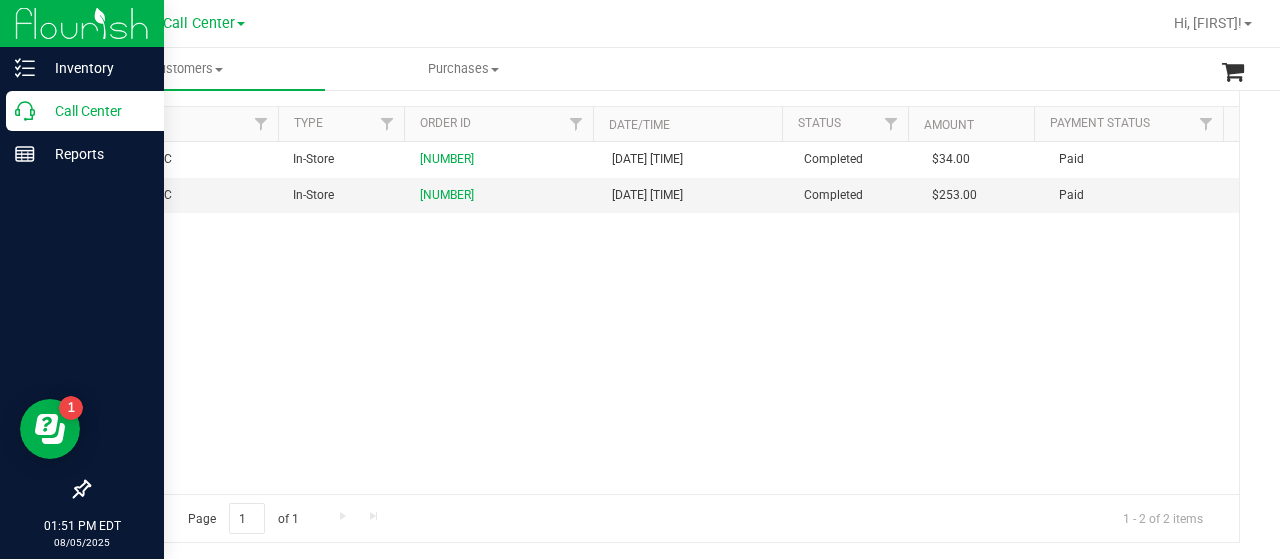 click 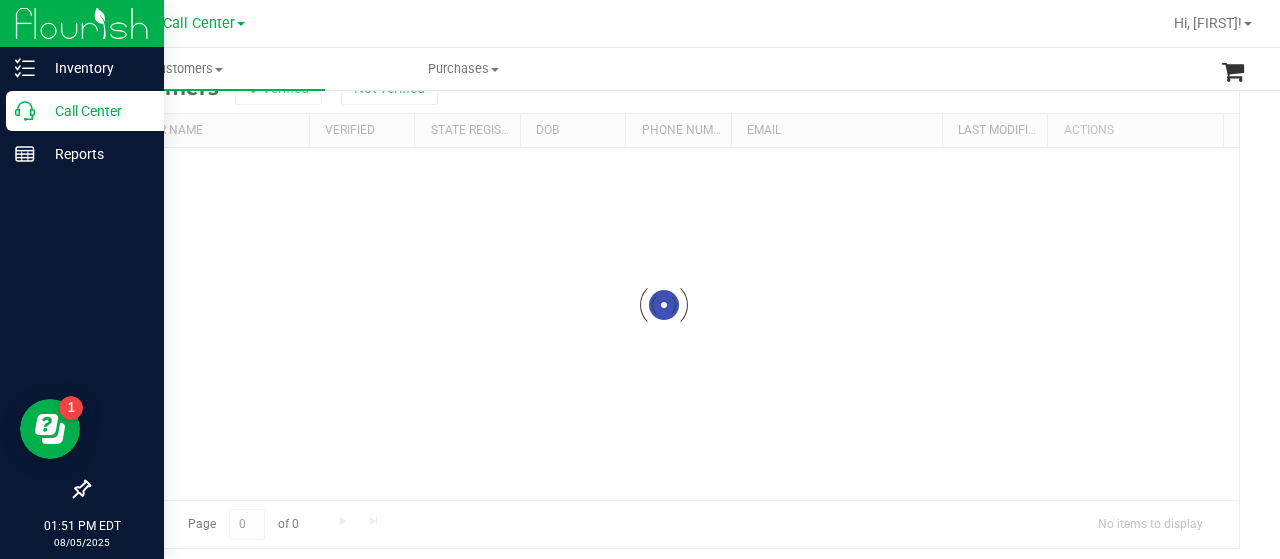 scroll, scrollTop: 0, scrollLeft: 0, axis: both 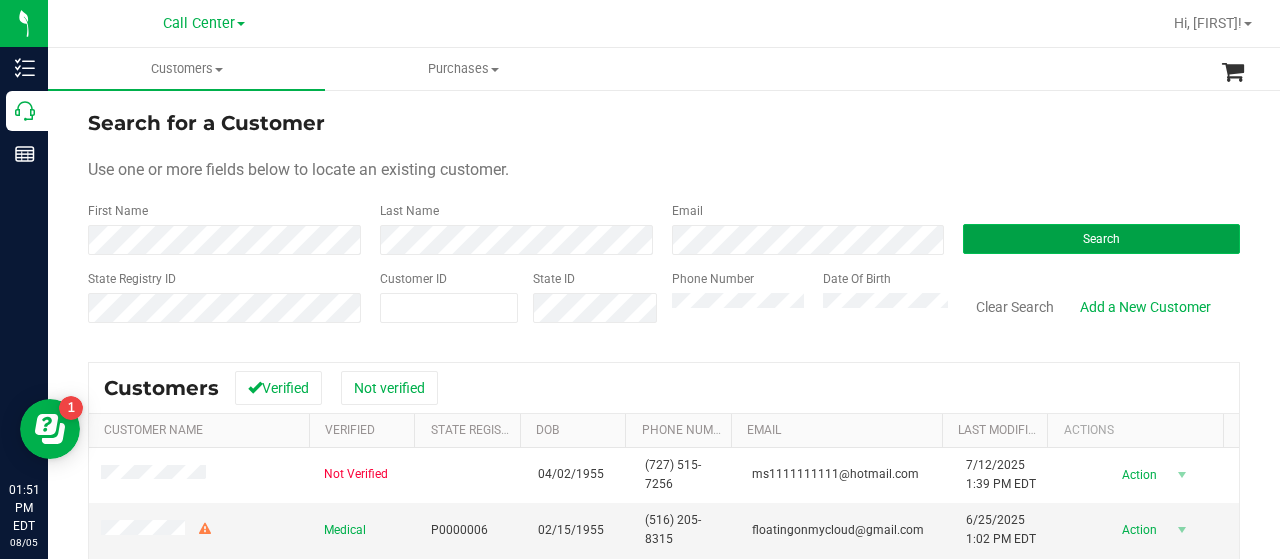 click on "Search" at bounding box center [1101, 239] 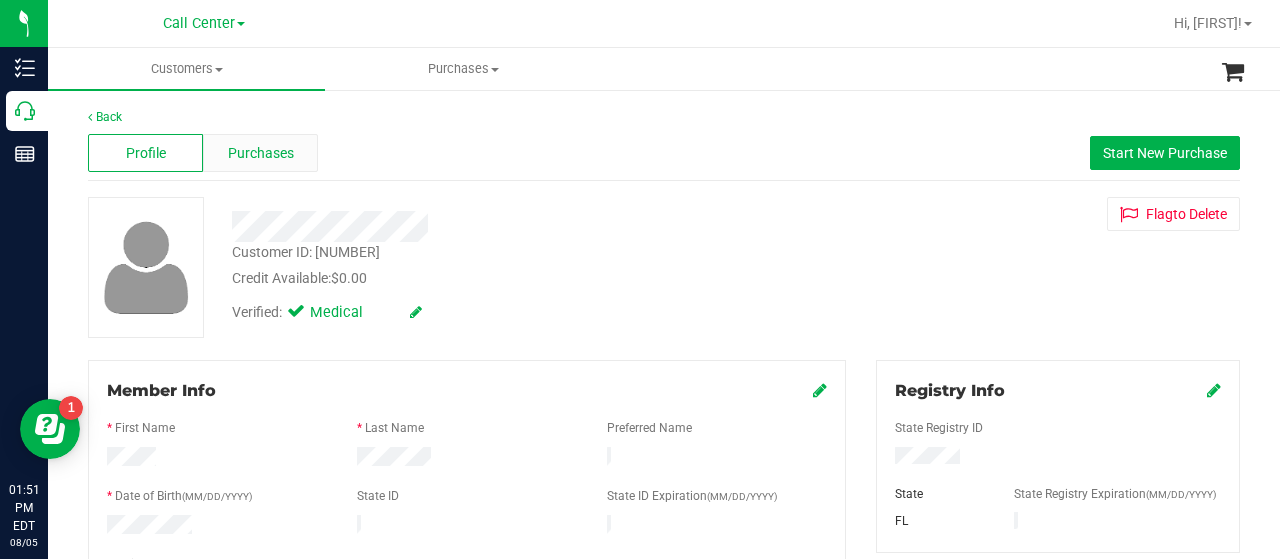 click on "Purchases" at bounding box center (260, 153) 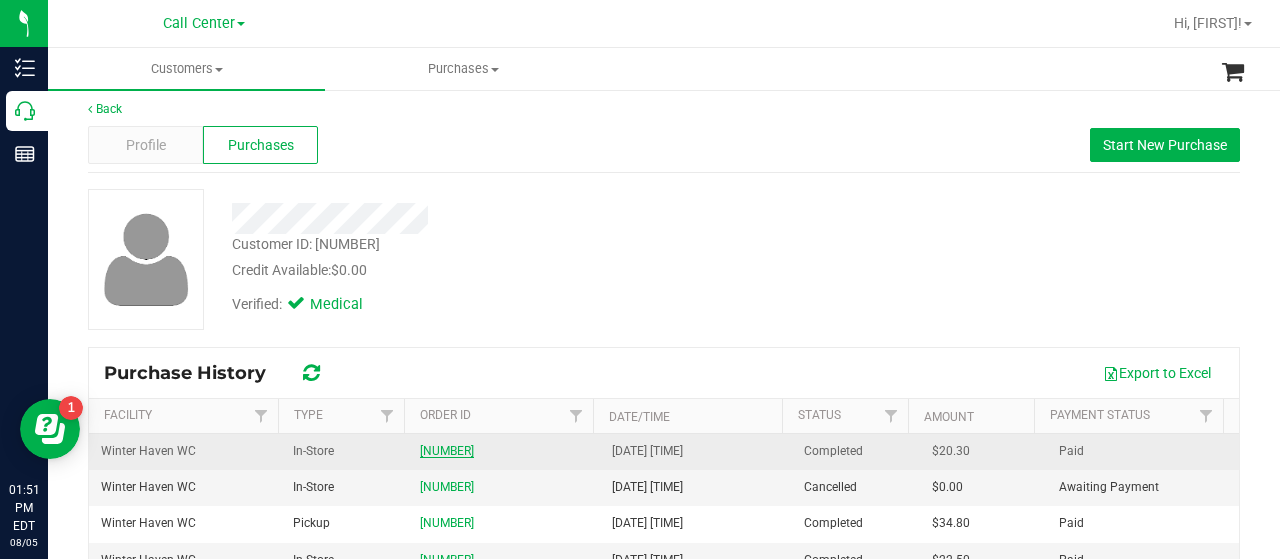 scroll, scrollTop: 0, scrollLeft: 0, axis: both 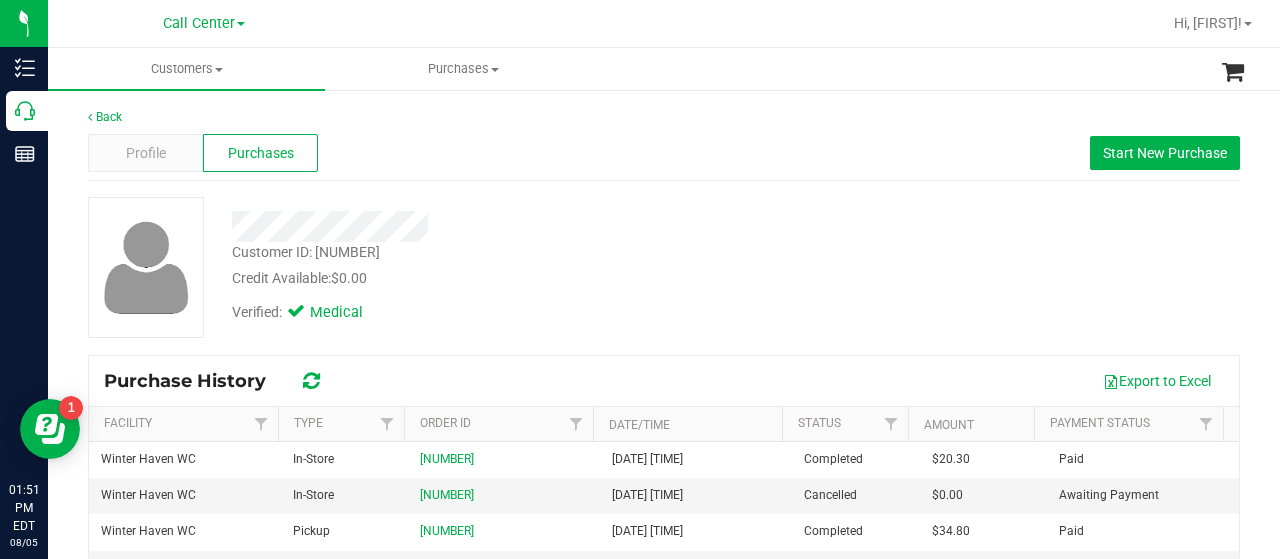 click on "Profile
Purchases
Start New Purchase" at bounding box center (664, 153) 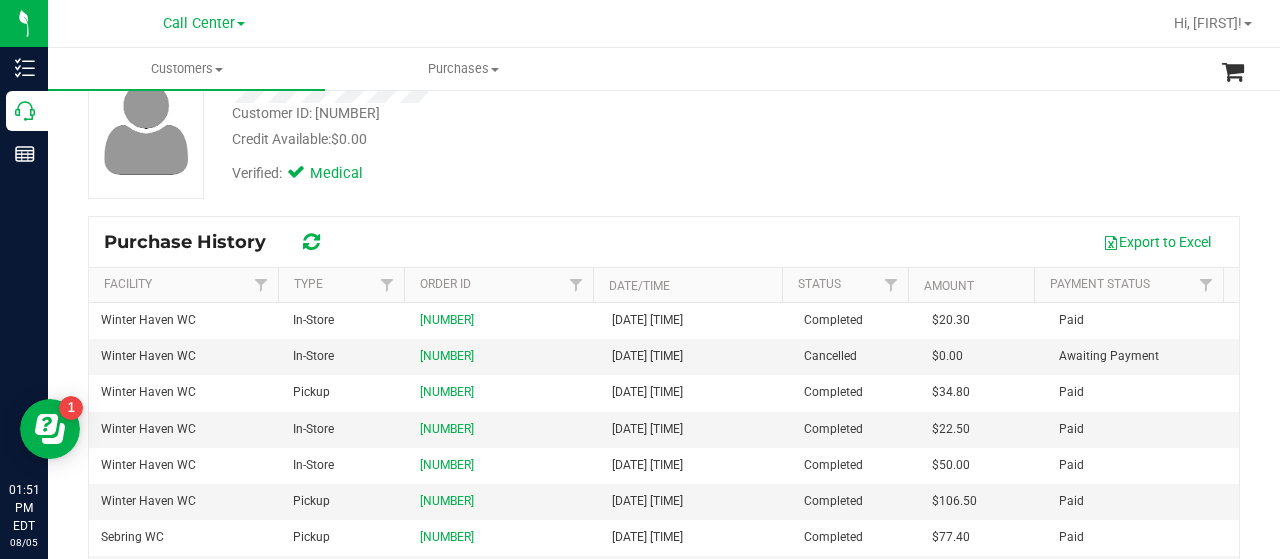 scroll, scrollTop: 0, scrollLeft: 0, axis: both 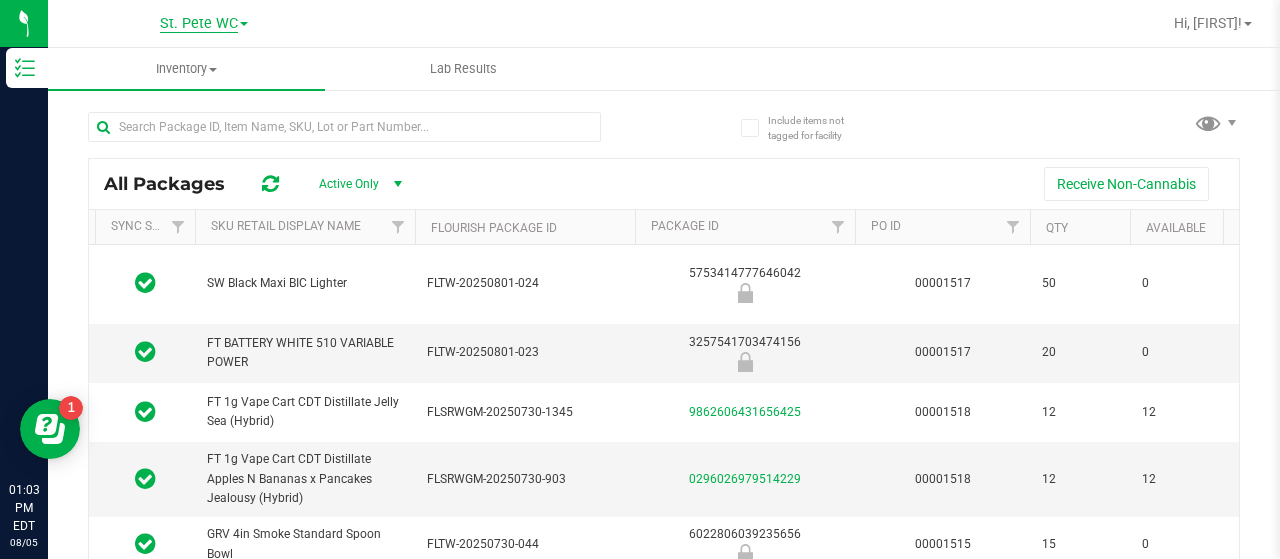 click on "St. Pete WC" at bounding box center [199, 24] 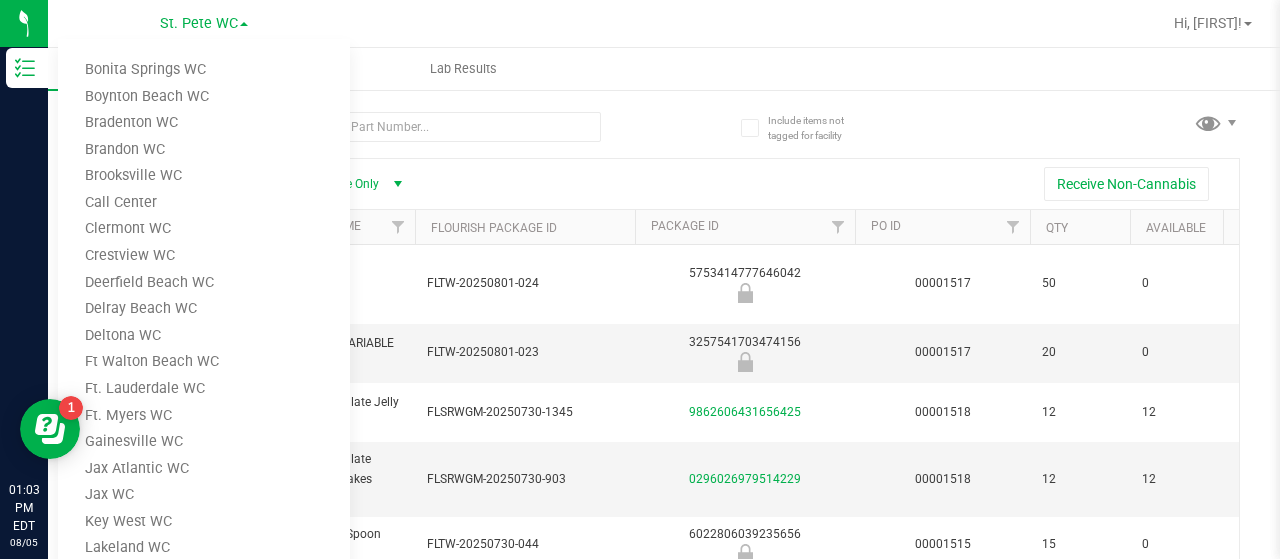 scroll, scrollTop: 20, scrollLeft: 0, axis: vertical 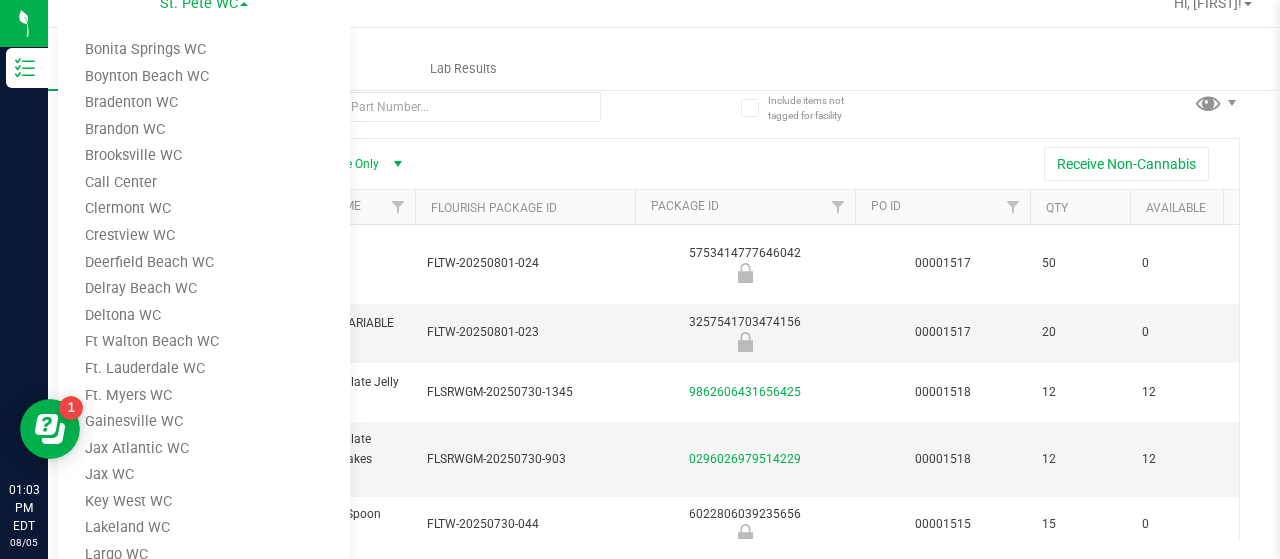 click on "Winter Haven WC" at bounding box center [204, 1219] 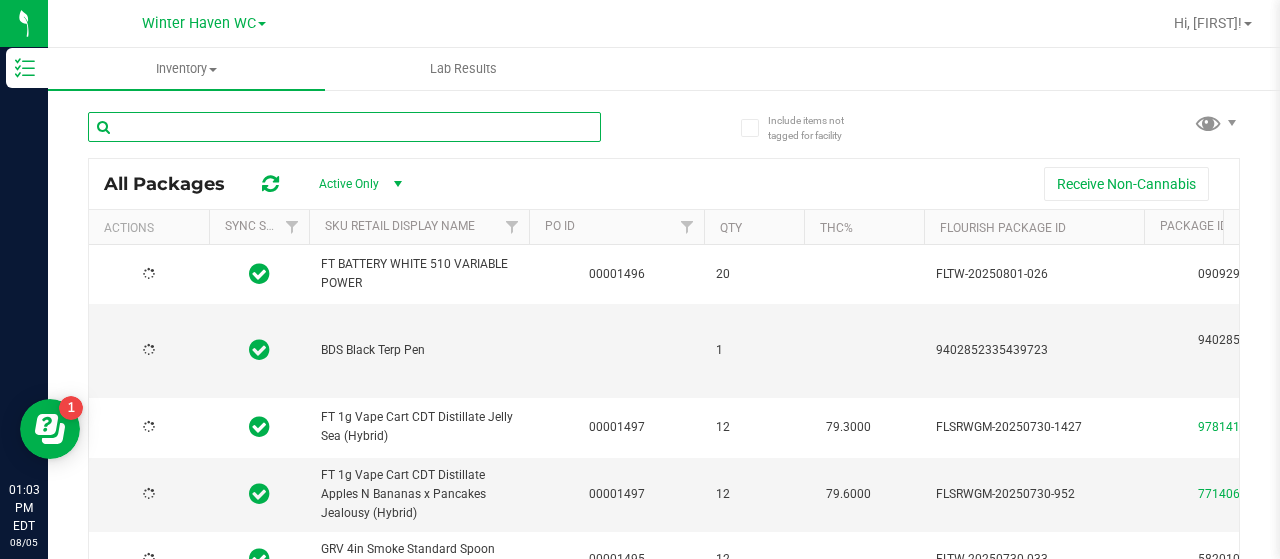 click at bounding box center [344, 127] 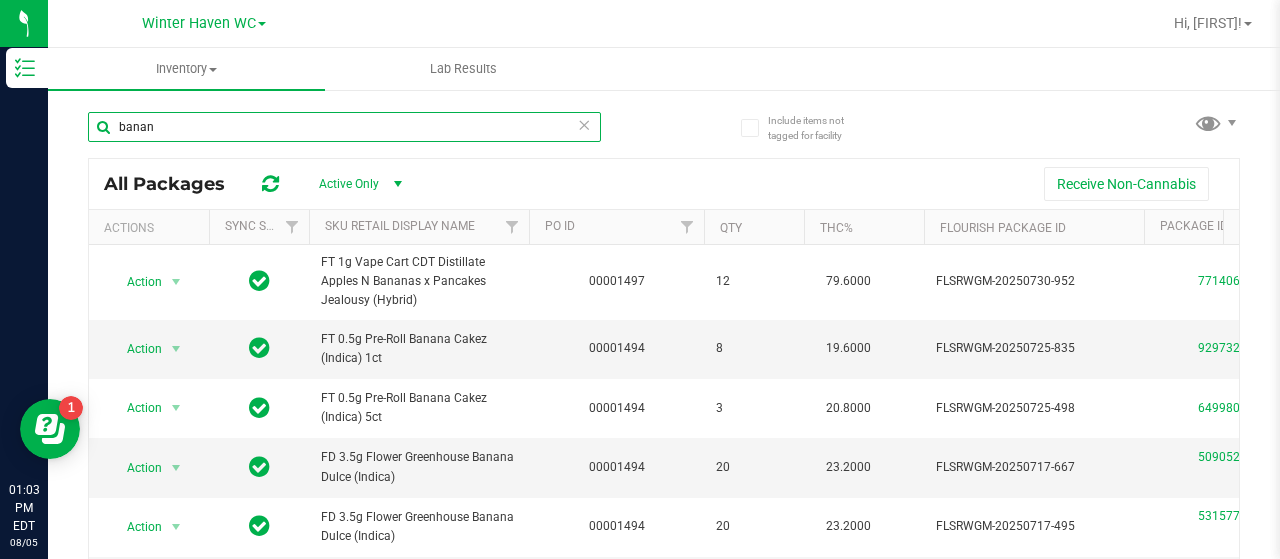 scroll, scrollTop: 100, scrollLeft: 0, axis: vertical 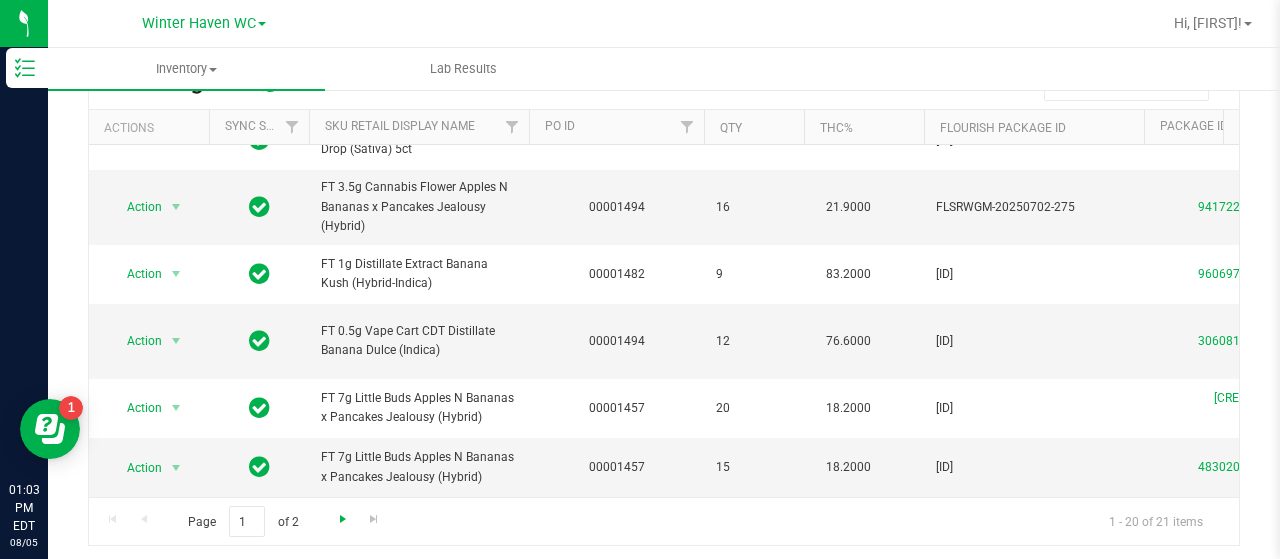 type on "banan" 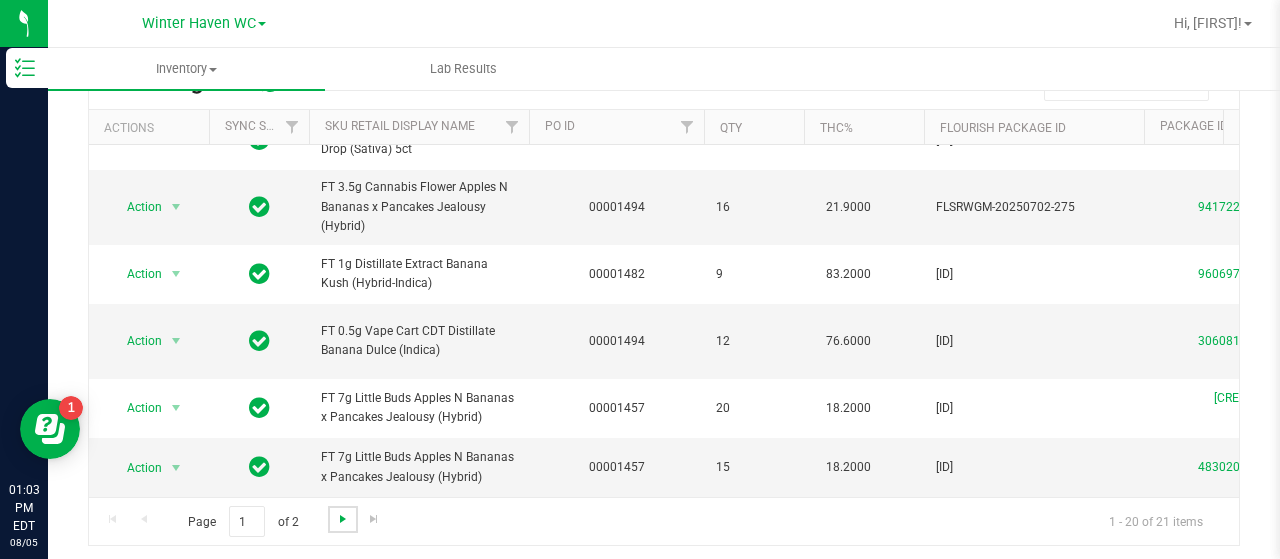 click at bounding box center [343, 519] 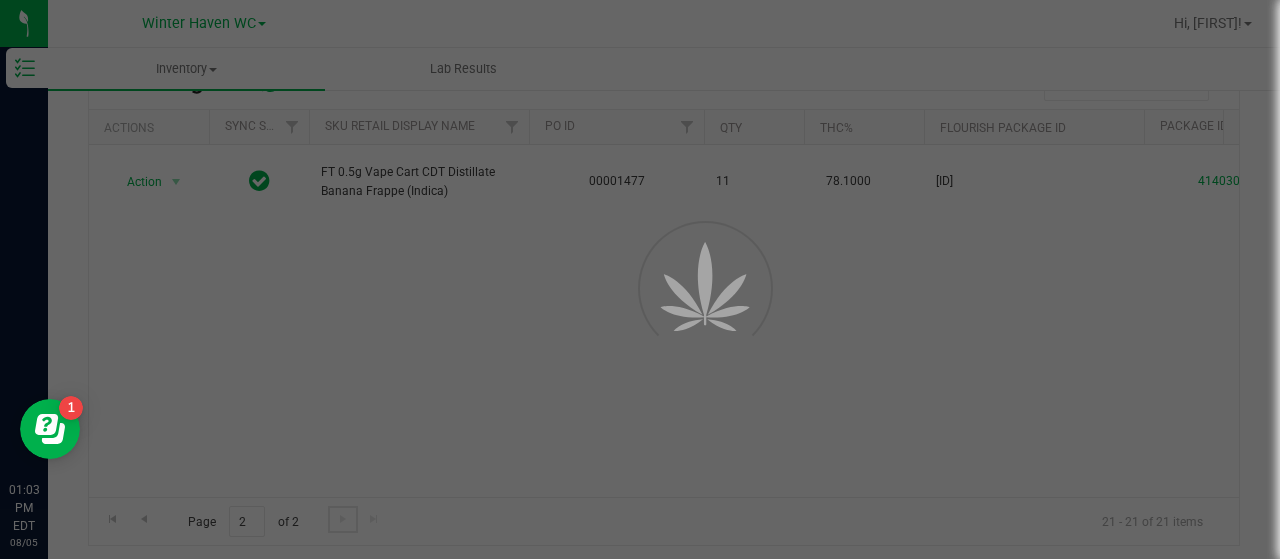 scroll, scrollTop: 0, scrollLeft: 0, axis: both 